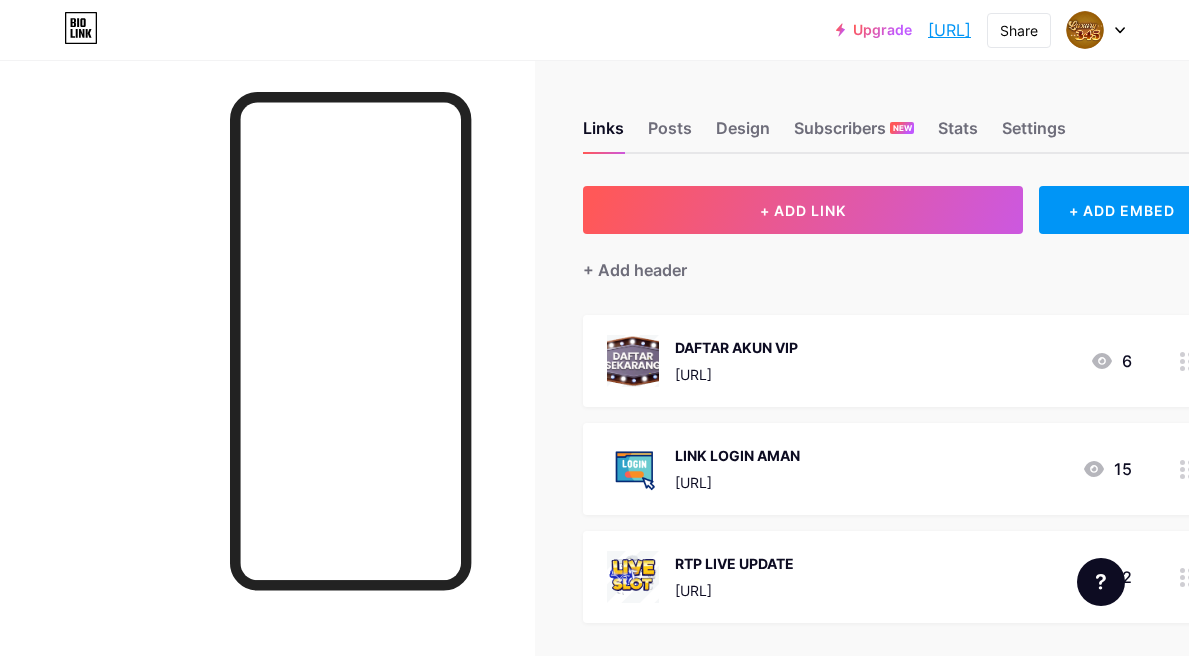 scroll, scrollTop: 0, scrollLeft: 0, axis: both 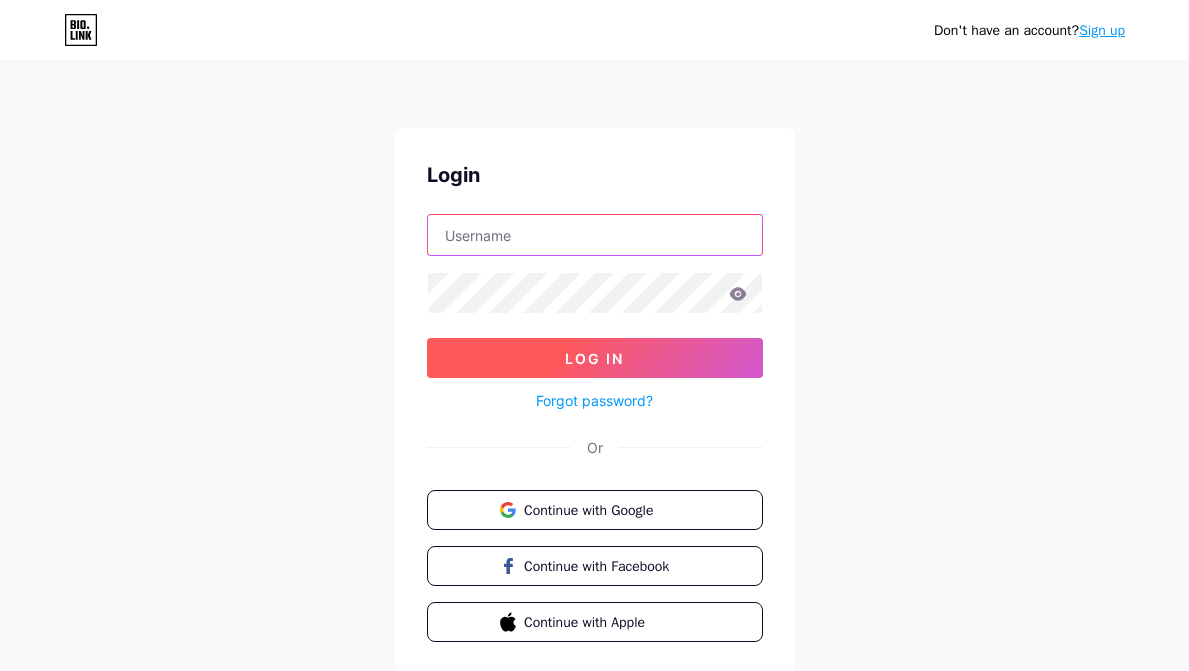 type on "[EMAIL]" 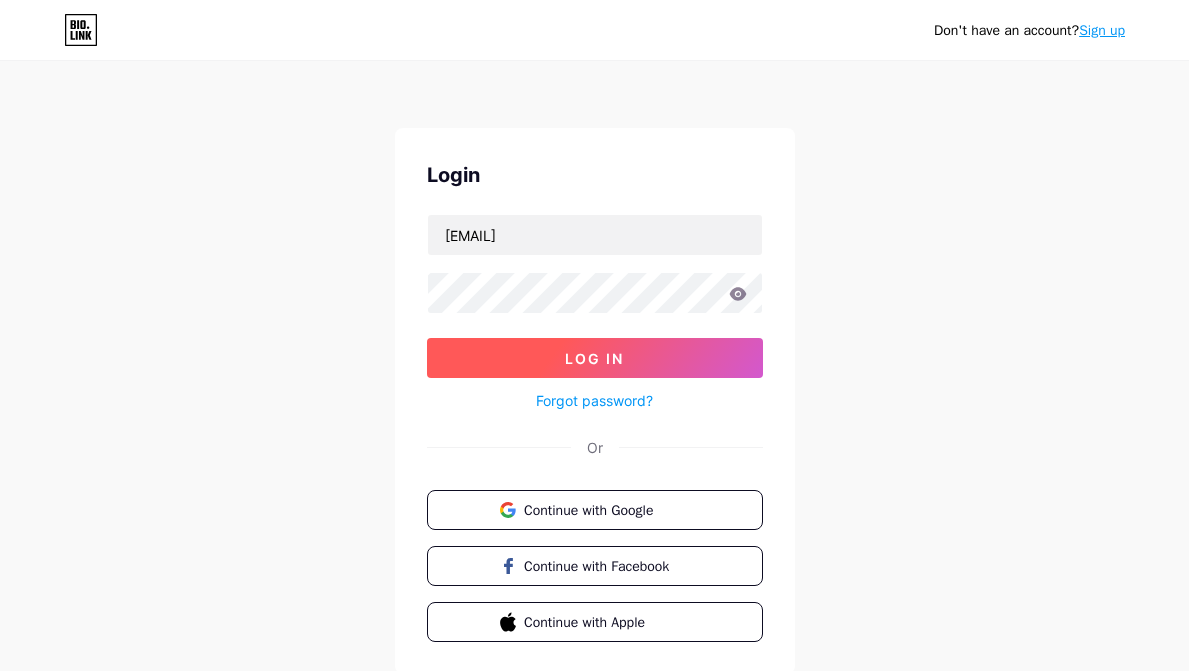 click on "Log In" at bounding box center (594, 358) 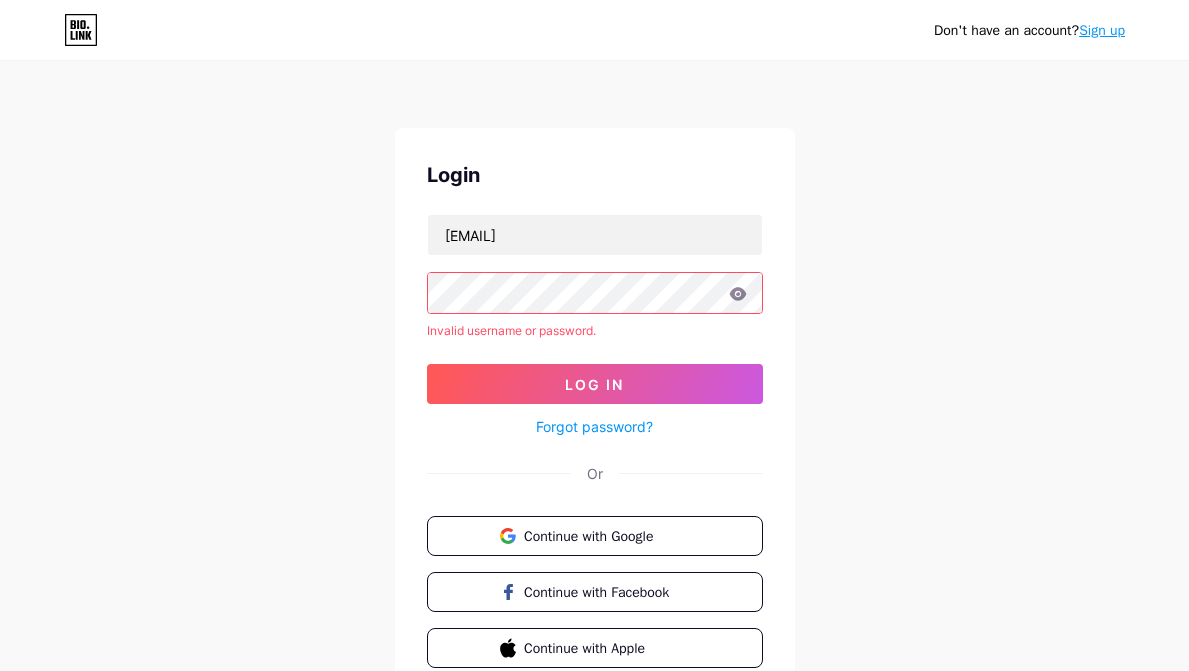 click 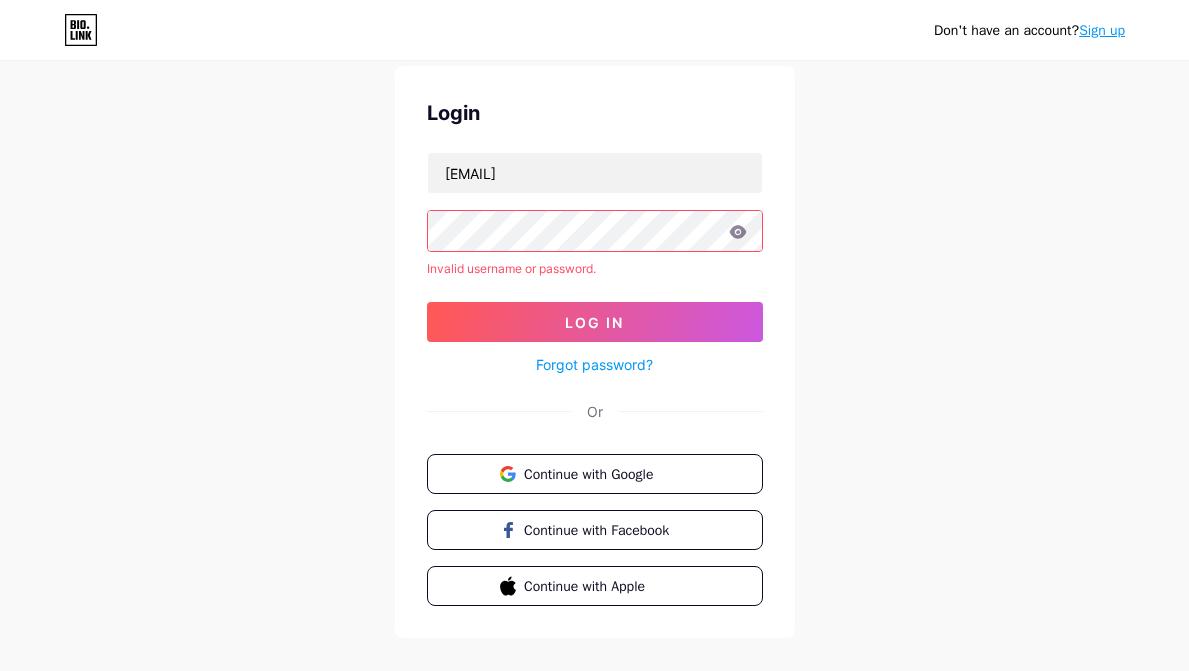 scroll, scrollTop: 92, scrollLeft: 0, axis: vertical 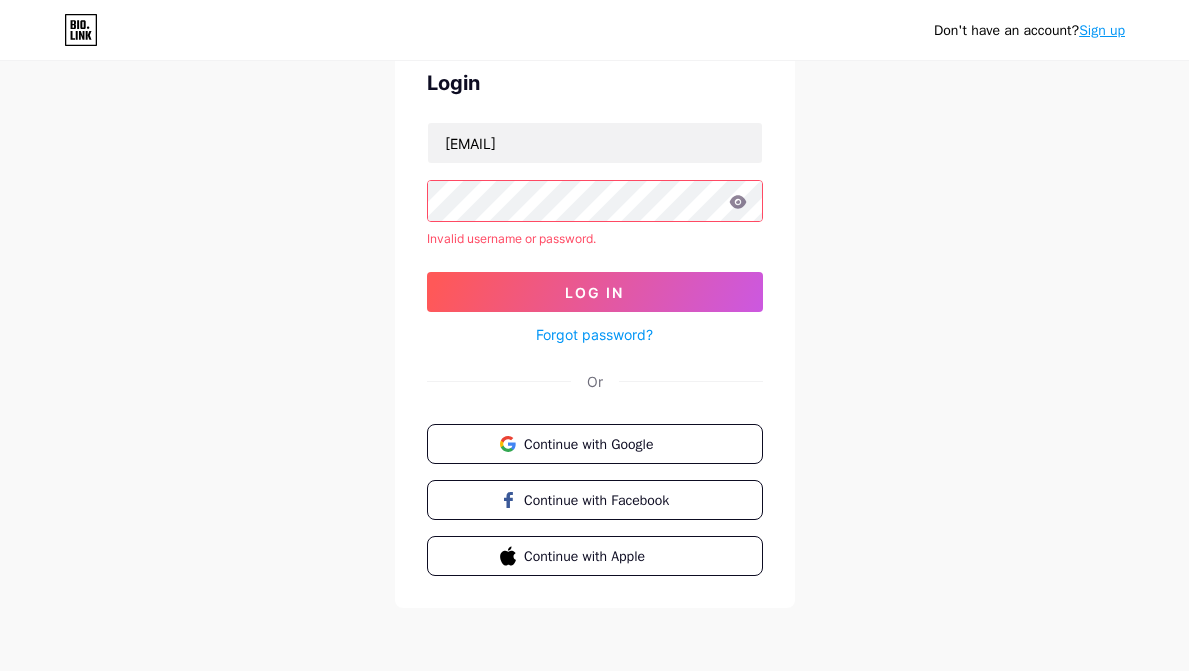 click 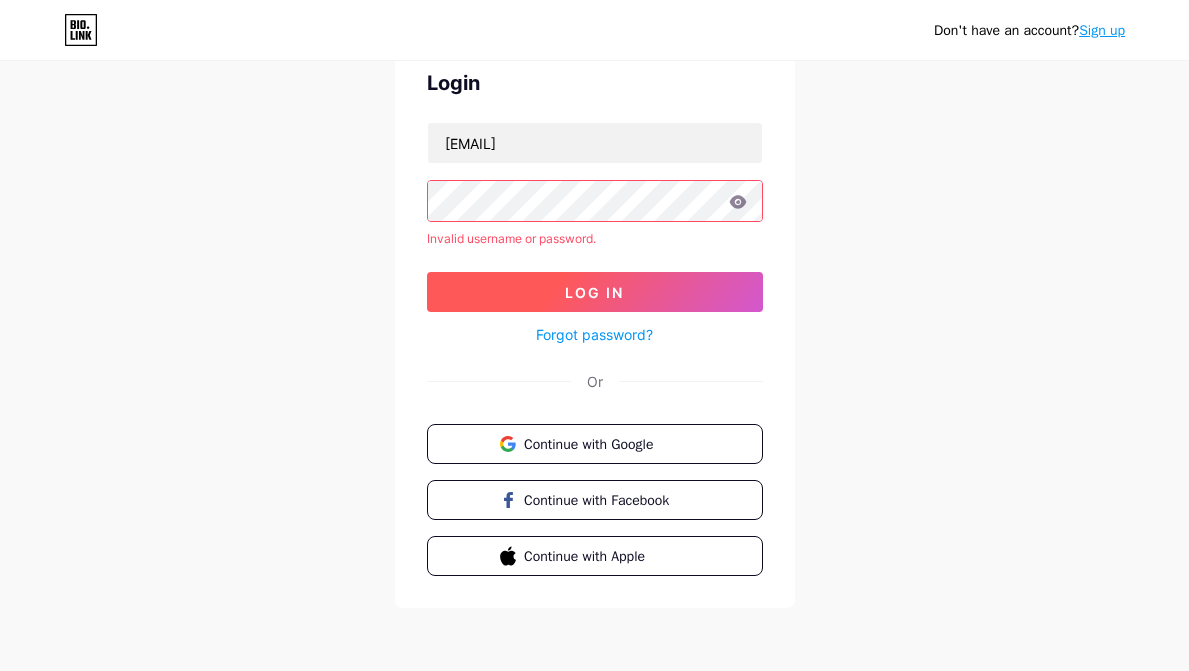 click on "Log In" at bounding box center [594, 292] 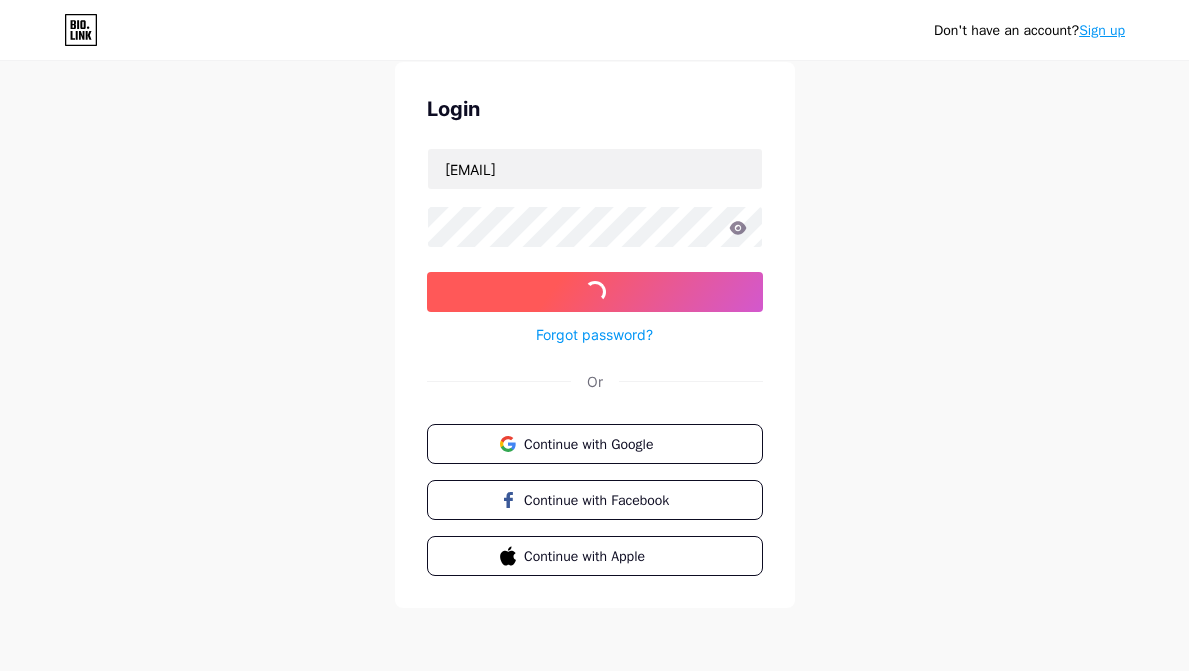 scroll, scrollTop: 92, scrollLeft: 0, axis: vertical 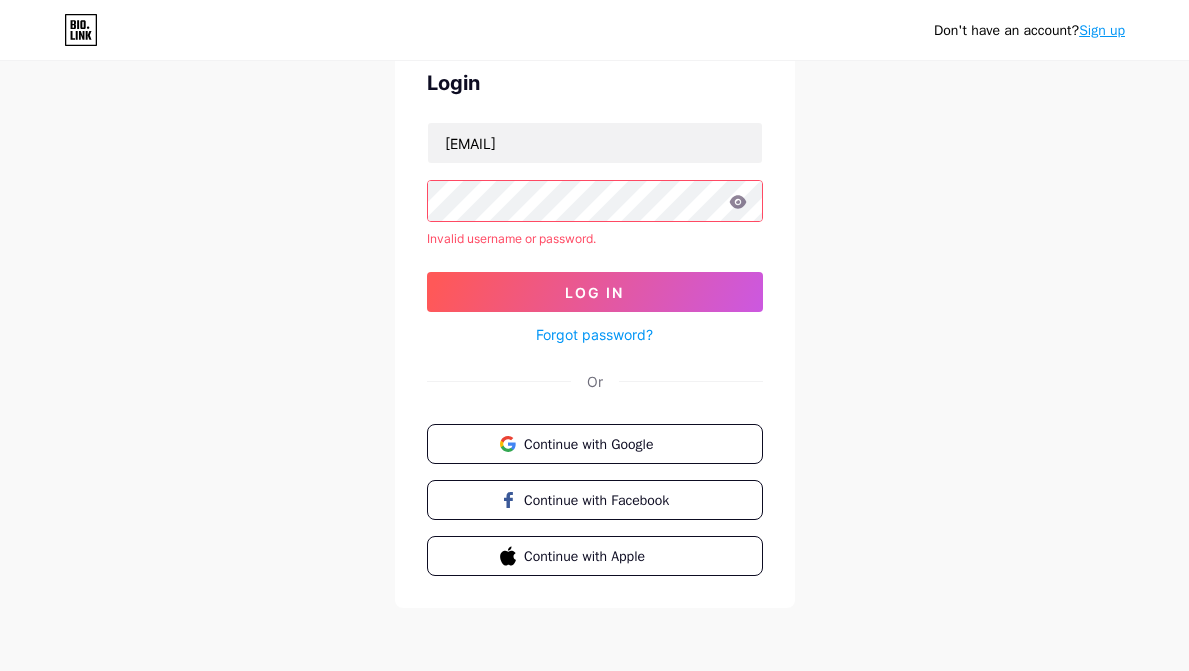 click on "Don't have an account?  Sign up   Login     luxury345a@gmail.com           Invalid username or password.     Log In
Forgot password?
Or       Continue with Google     Continue with Facebook
Continue with Apple" at bounding box center [594, 290] 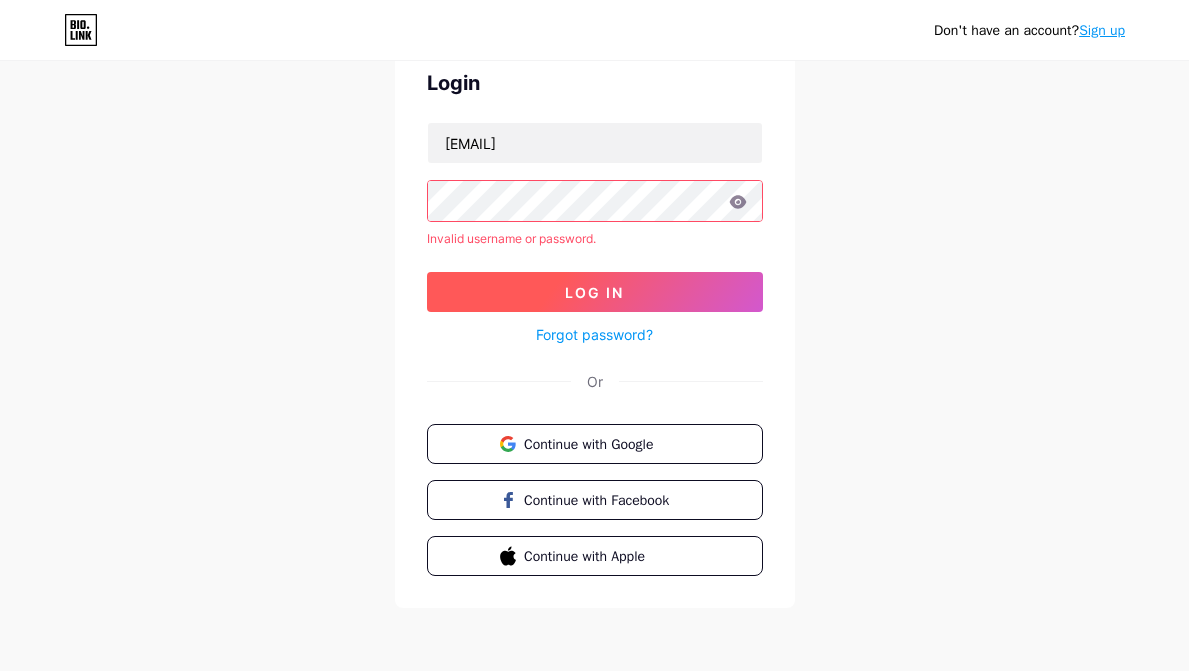 click on "Log In" at bounding box center [595, 292] 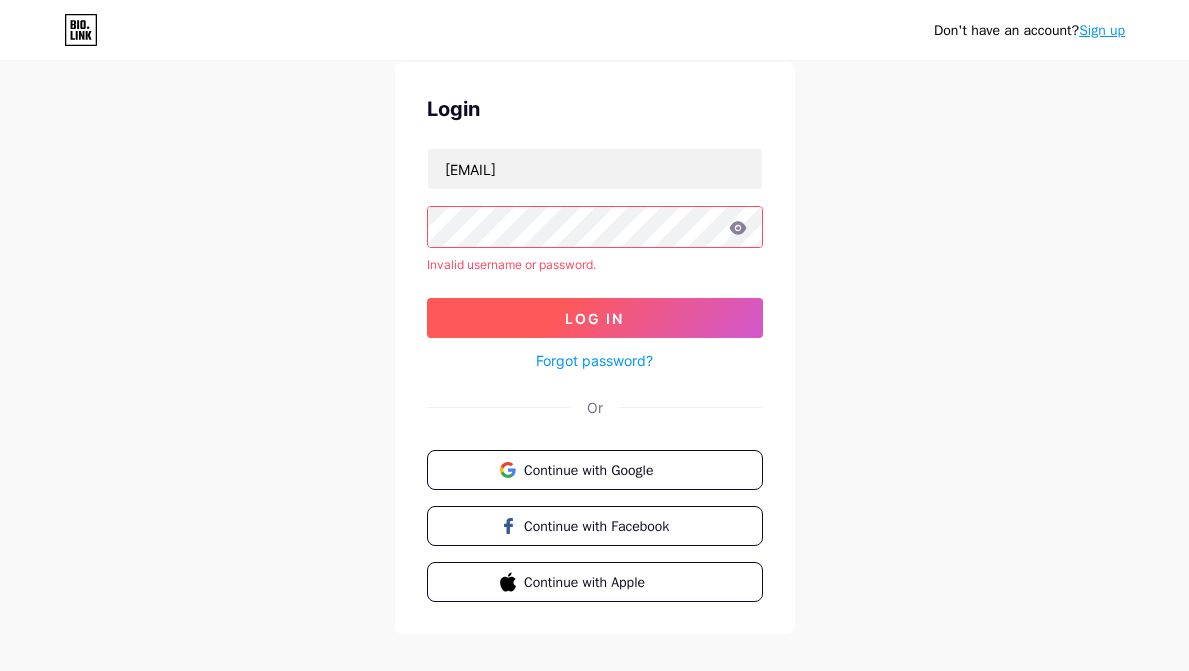 scroll, scrollTop: 92, scrollLeft: 0, axis: vertical 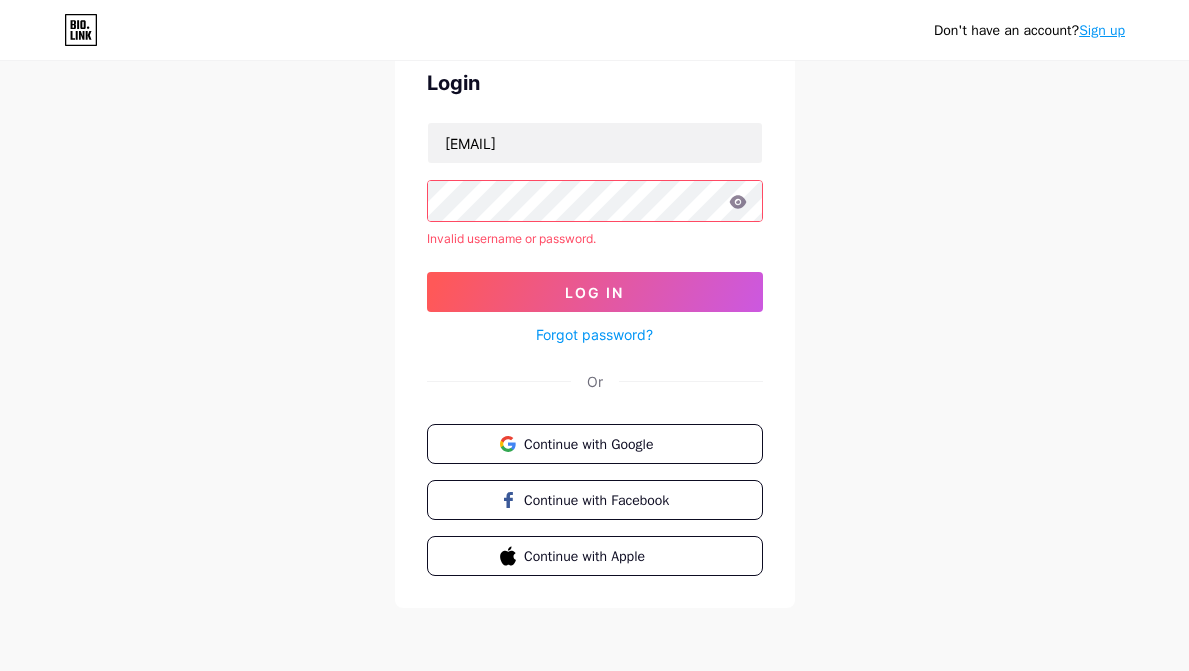 click 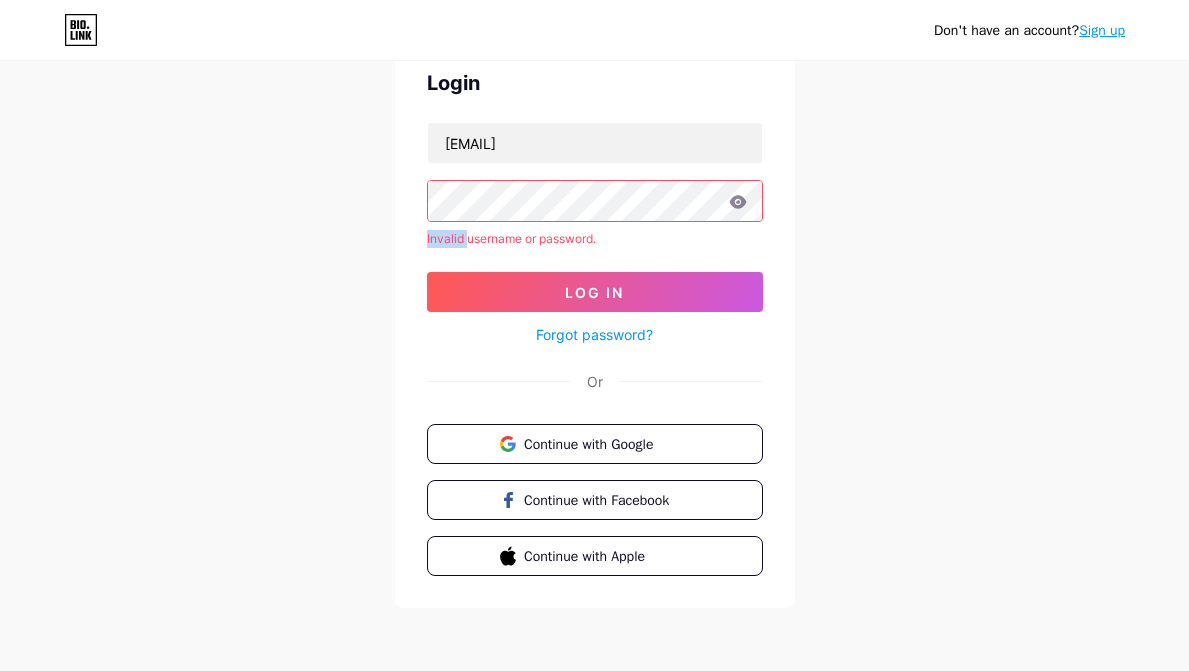 click 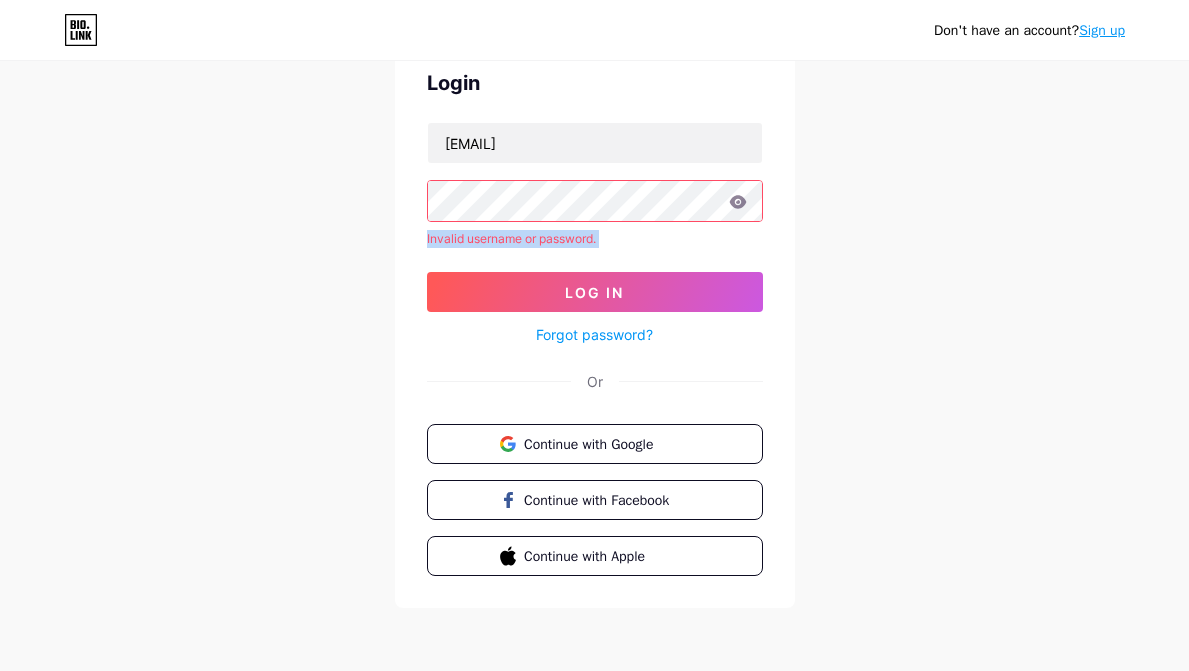 click 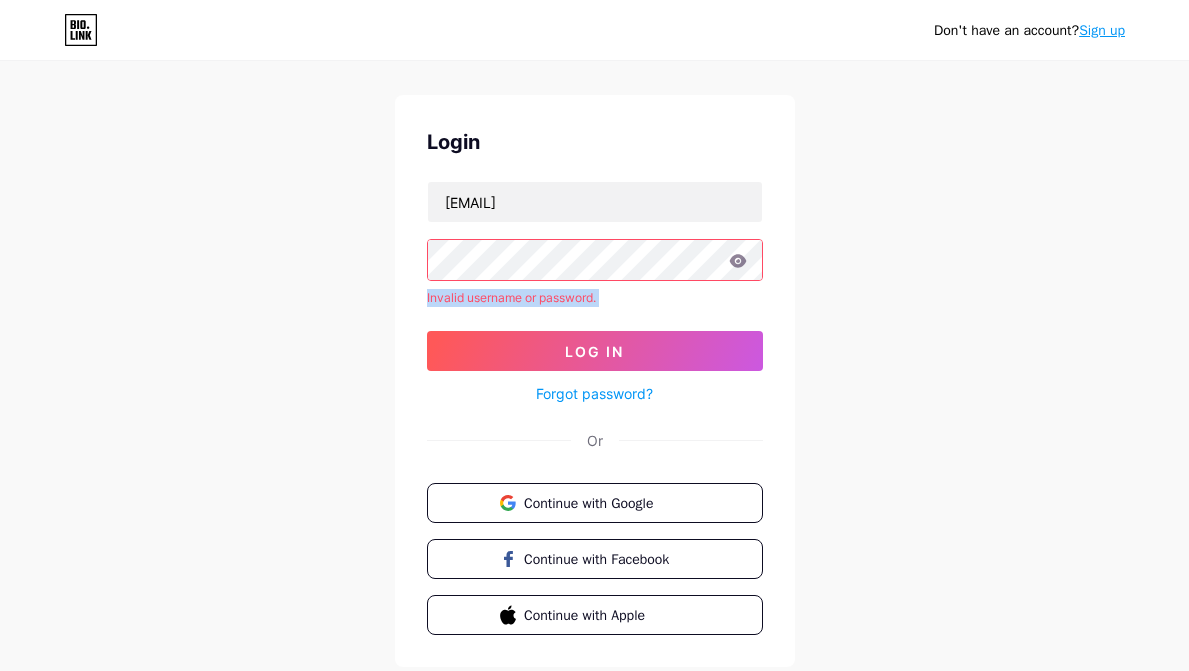 scroll, scrollTop: 0, scrollLeft: 0, axis: both 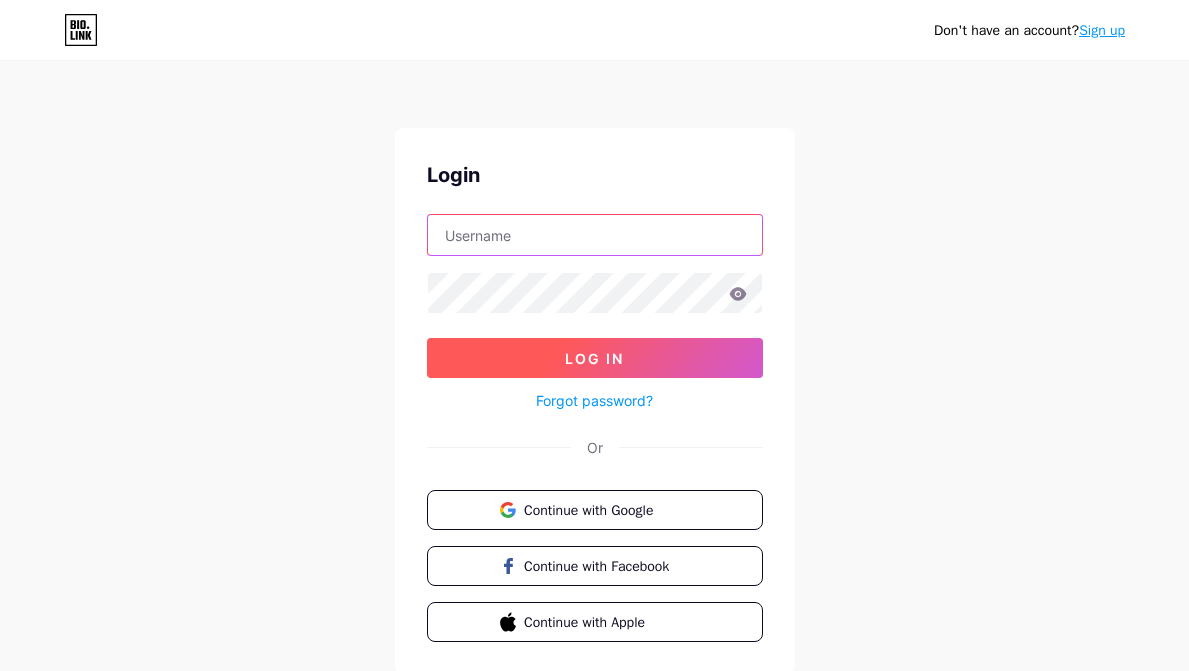 type on "luxury345a@[EMAIL]" 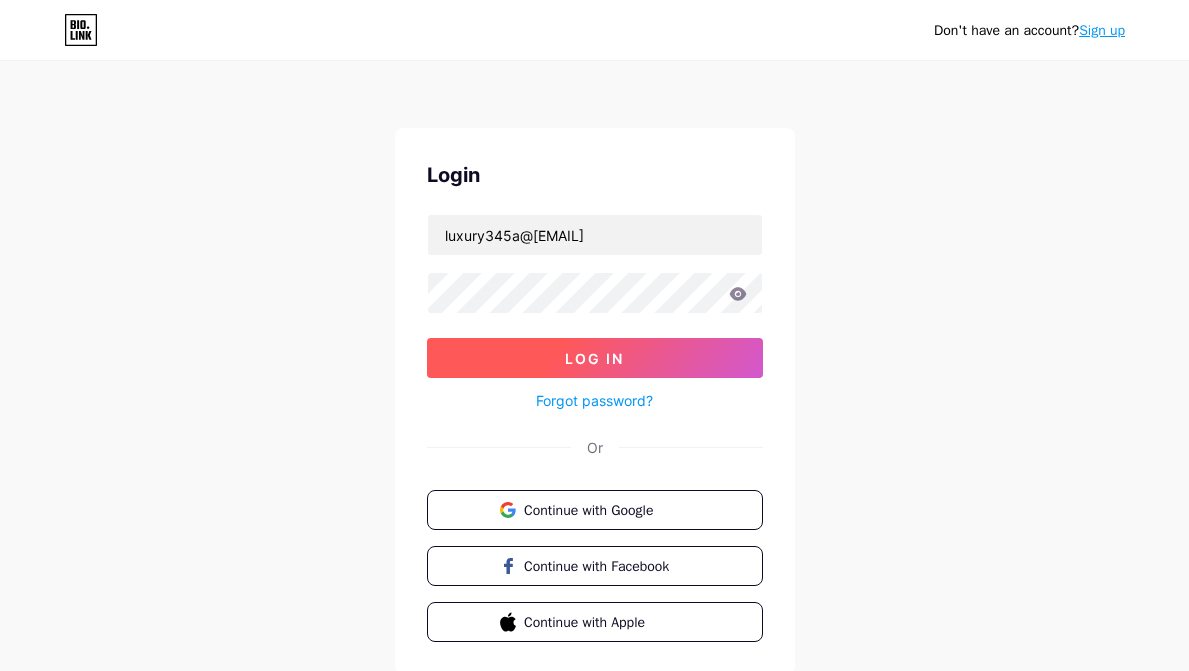click on "Log In" at bounding box center (594, 358) 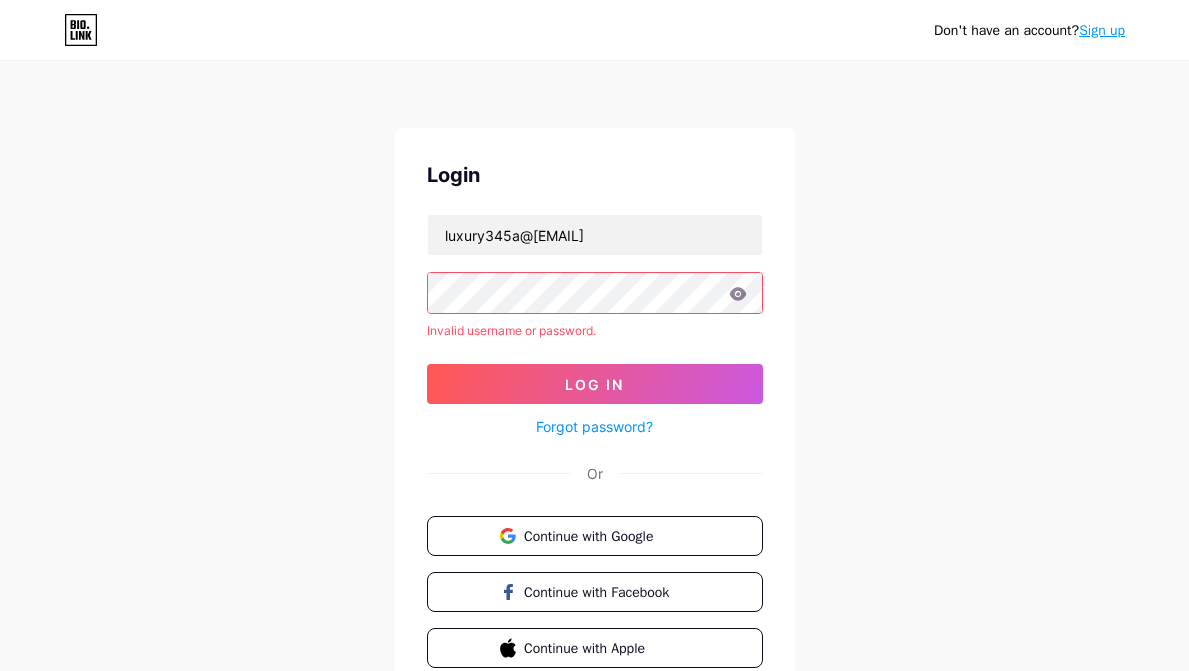 click on "Sign up" at bounding box center (1102, 30) 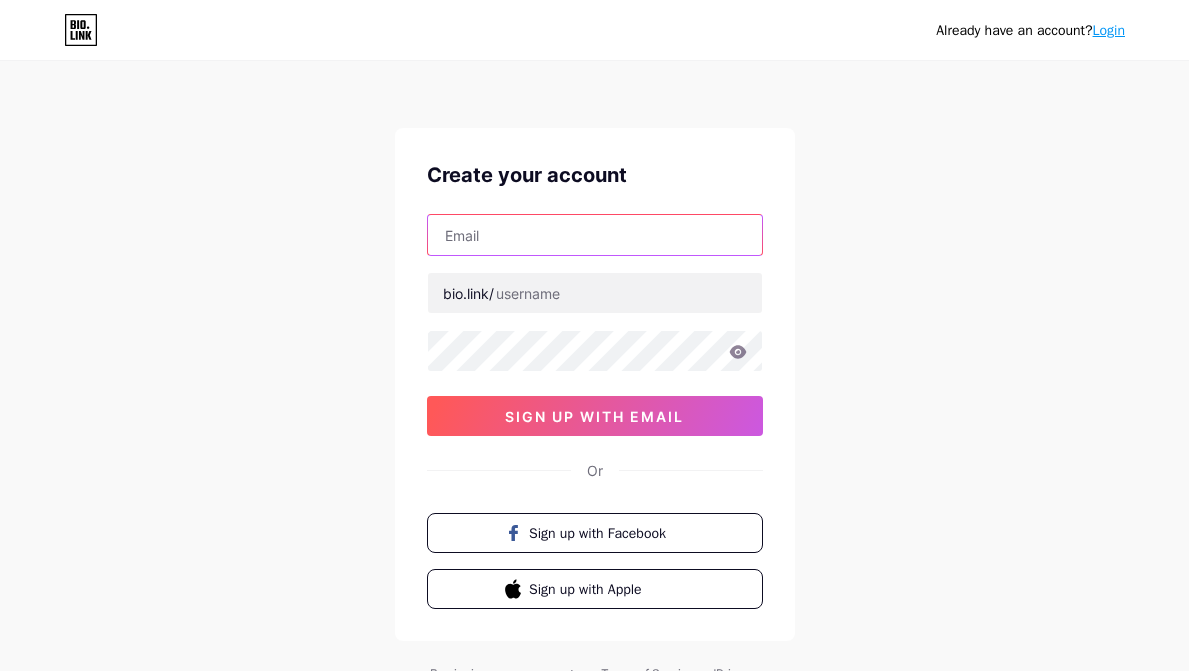 click at bounding box center (595, 235) 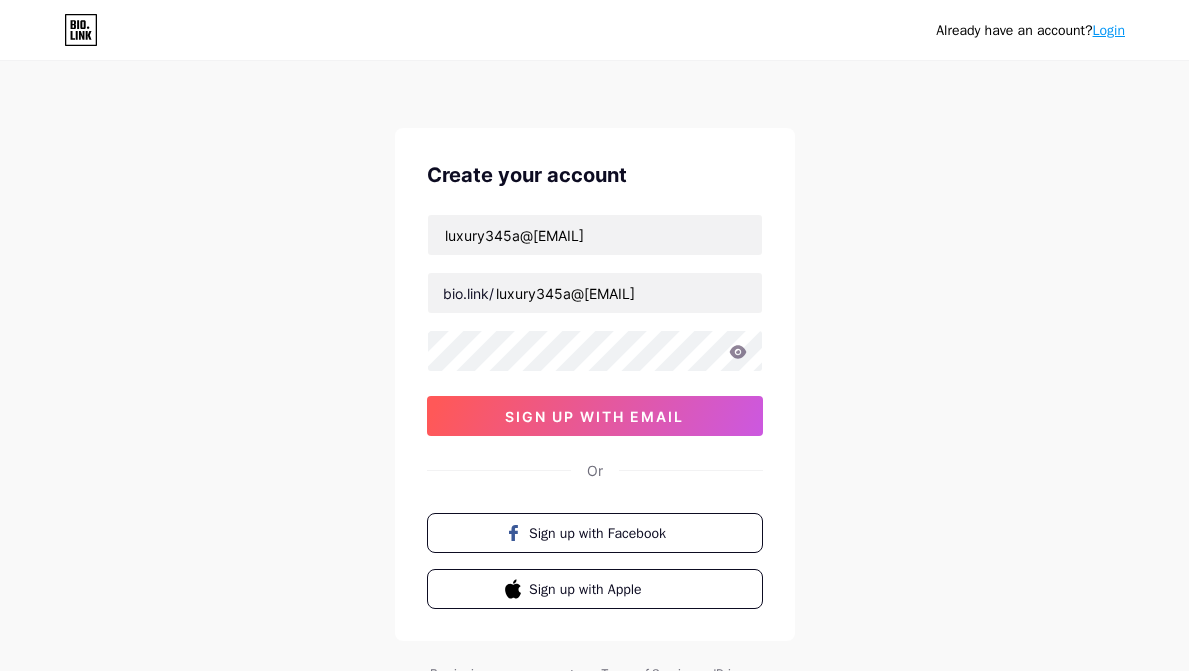 type on "[EMAIL]" 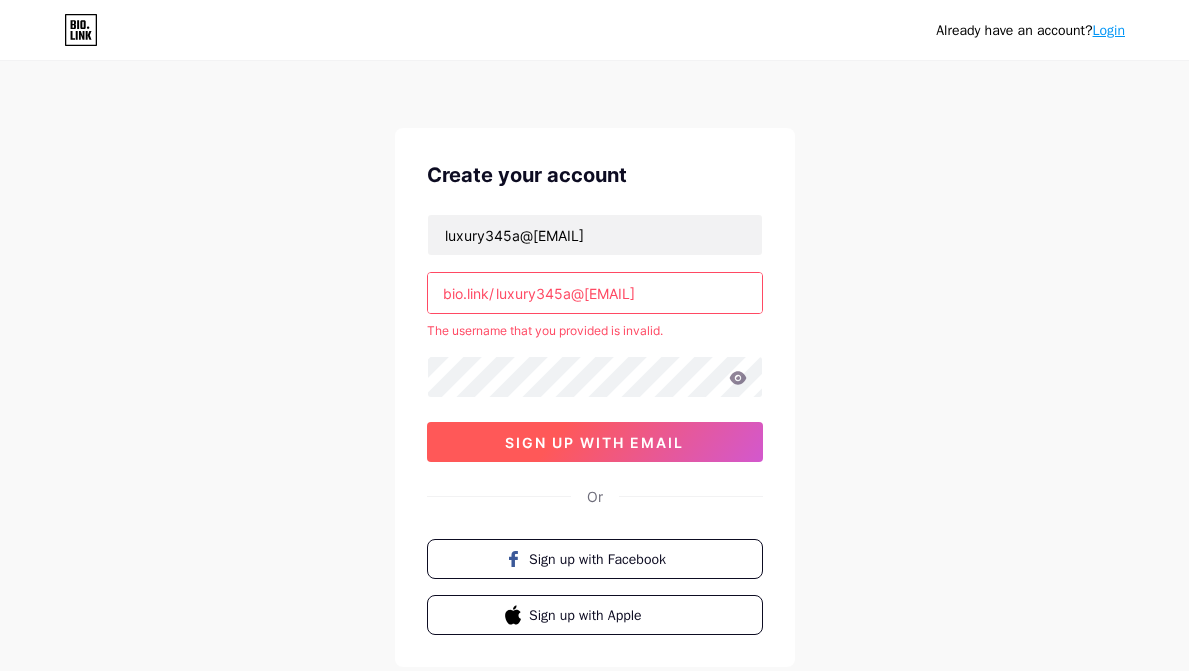 click on "sign up with email" at bounding box center (595, 442) 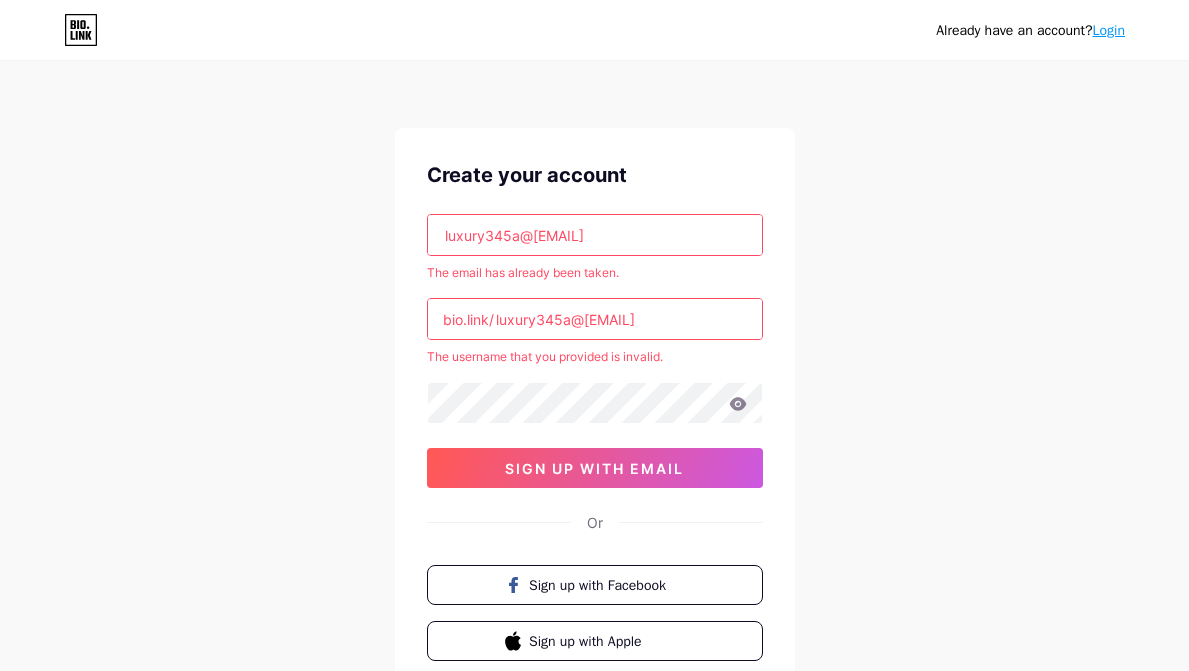 drag, startPoint x: 259, startPoint y: 303, endPoint x: 271, endPoint y: 298, distance: 13 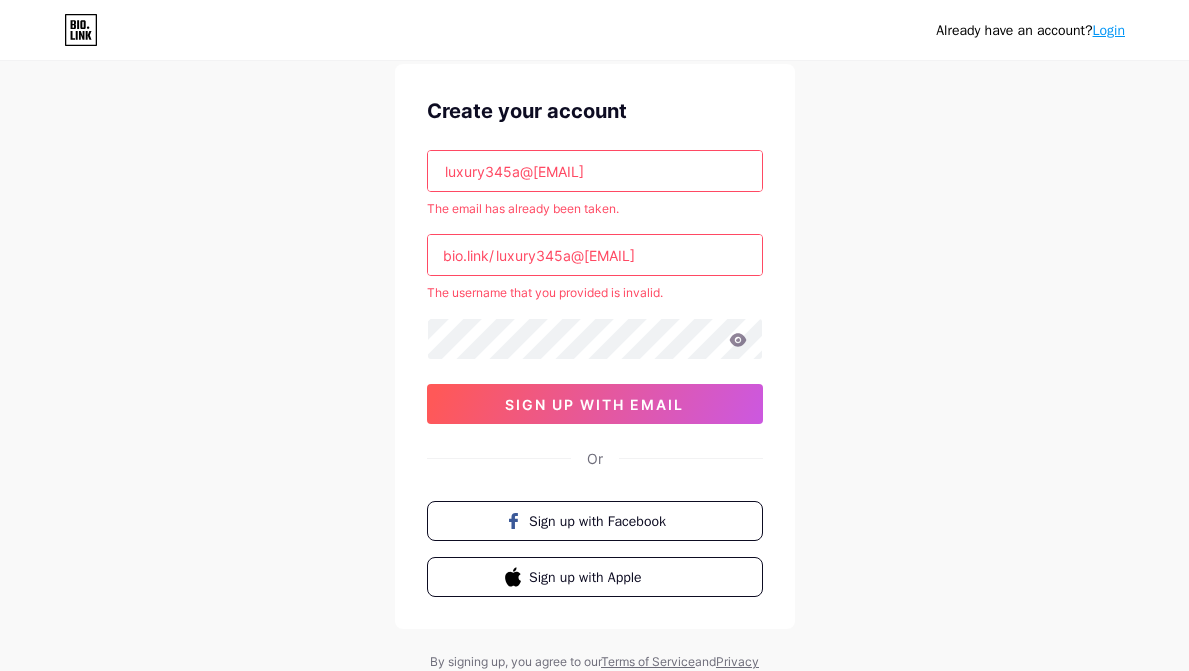 scroll, scrollTop: 0, scrollLeft: 0, axis: both 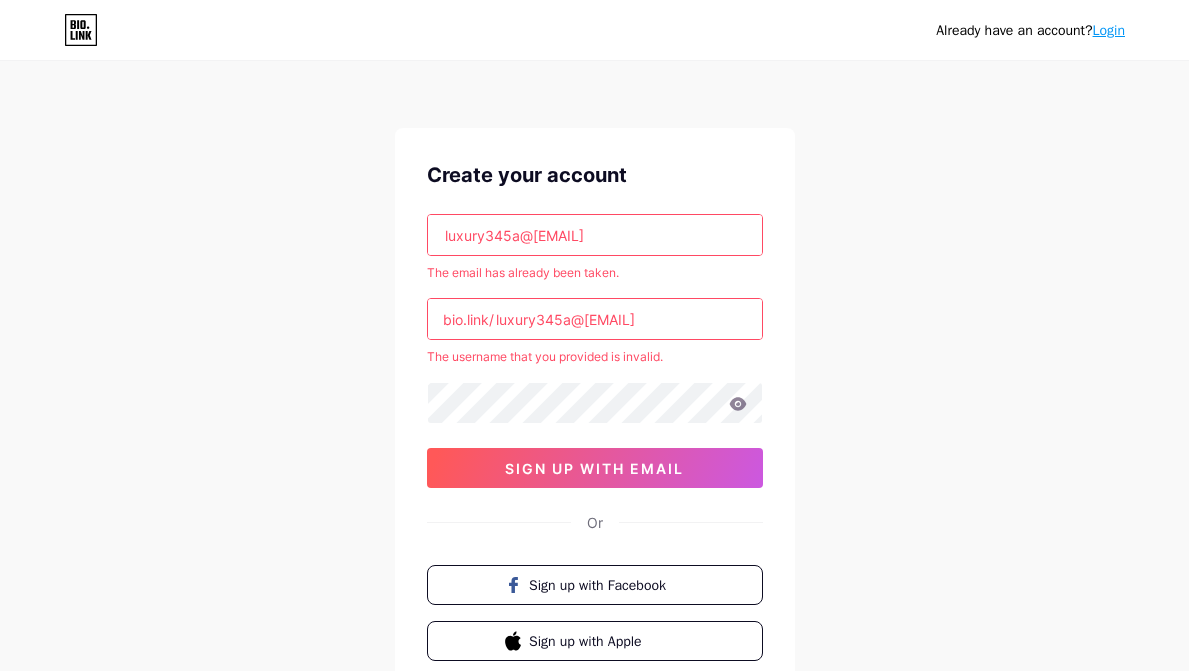 click on "Login" at bounding box center [1109, 30] 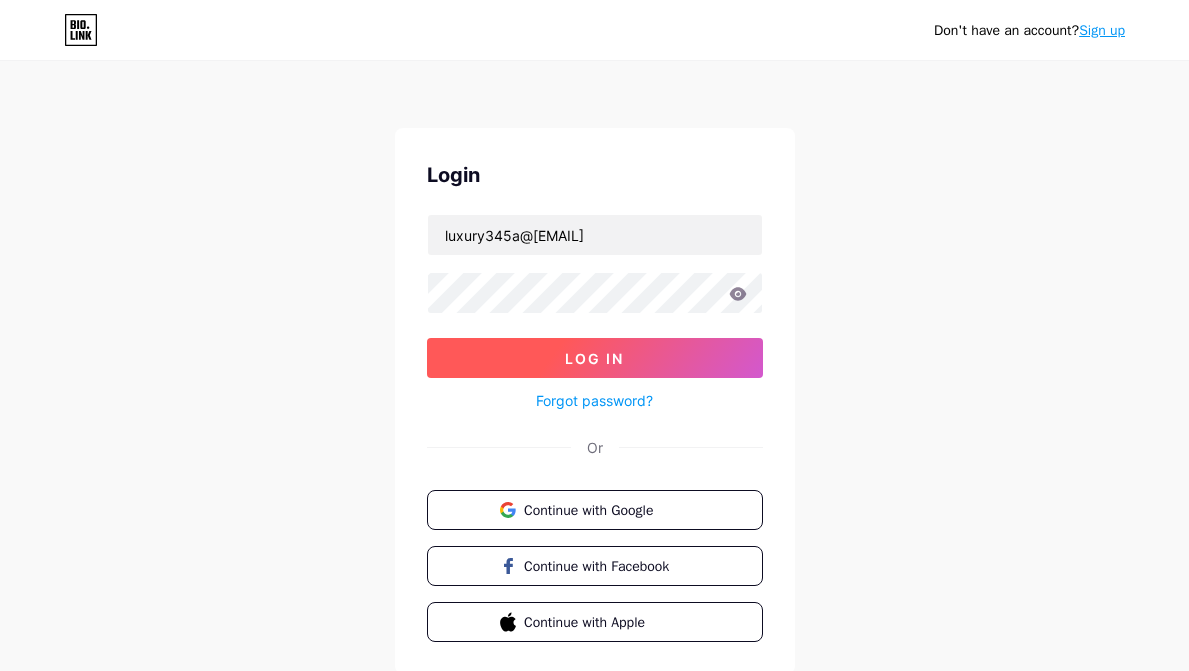 click on "Log In" at bounding box center [595, 358] 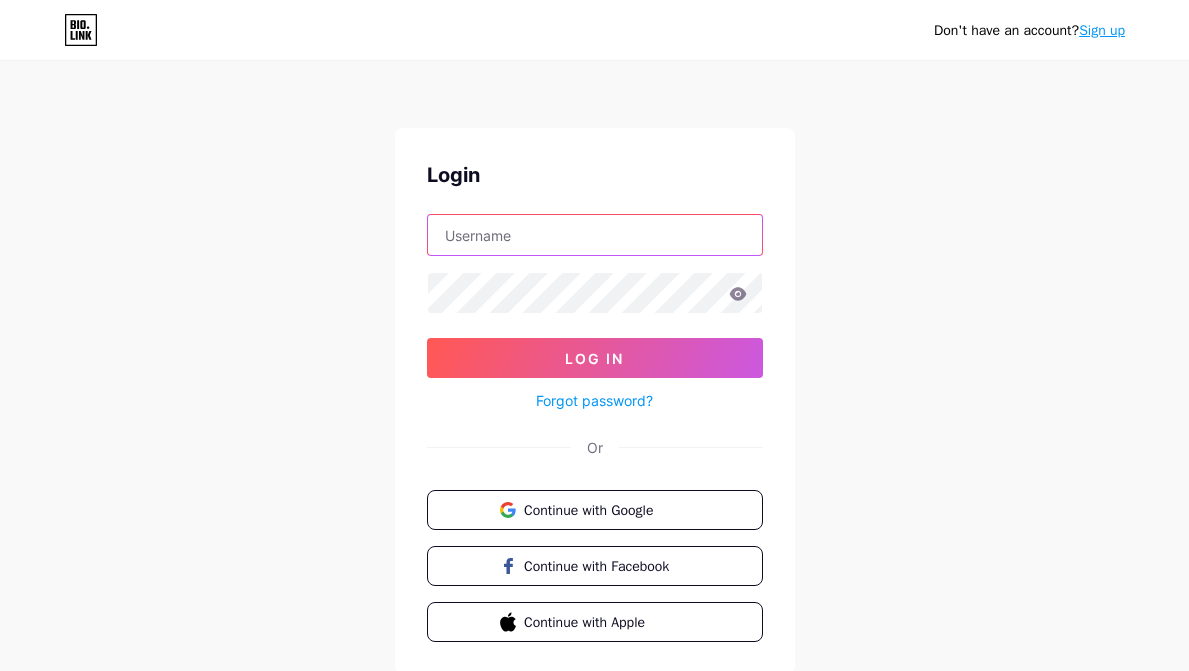 type on "luxury345a@gmail.com" 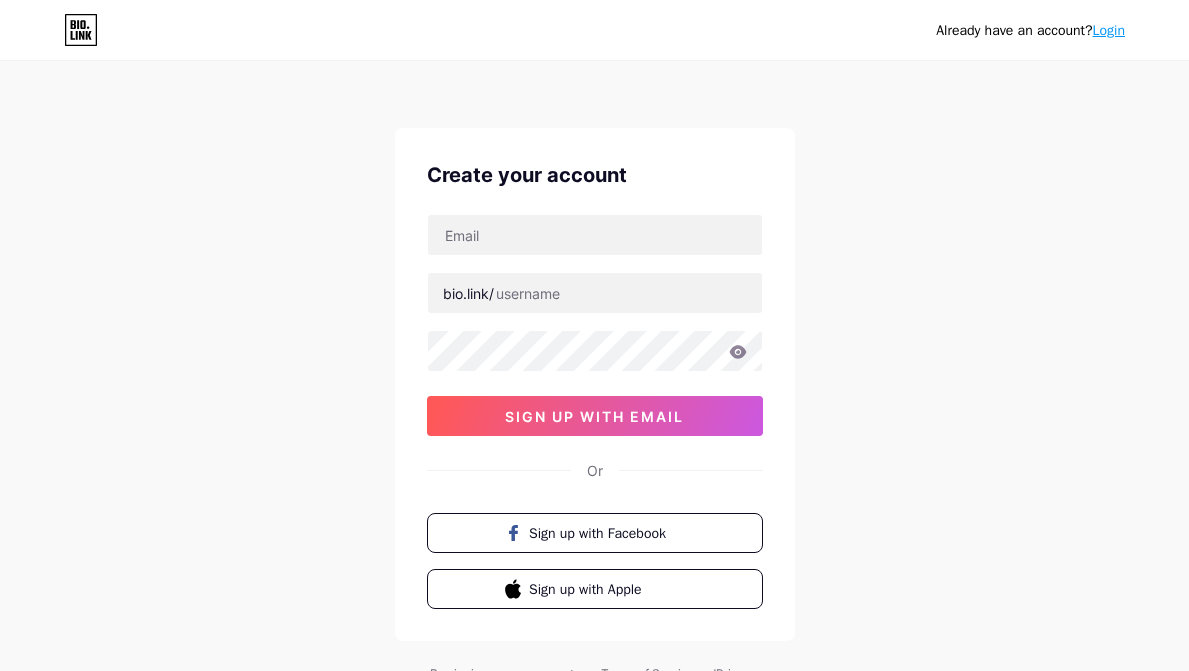 scroll, scrollTop: 0, scrollLeft: 0, axis: both 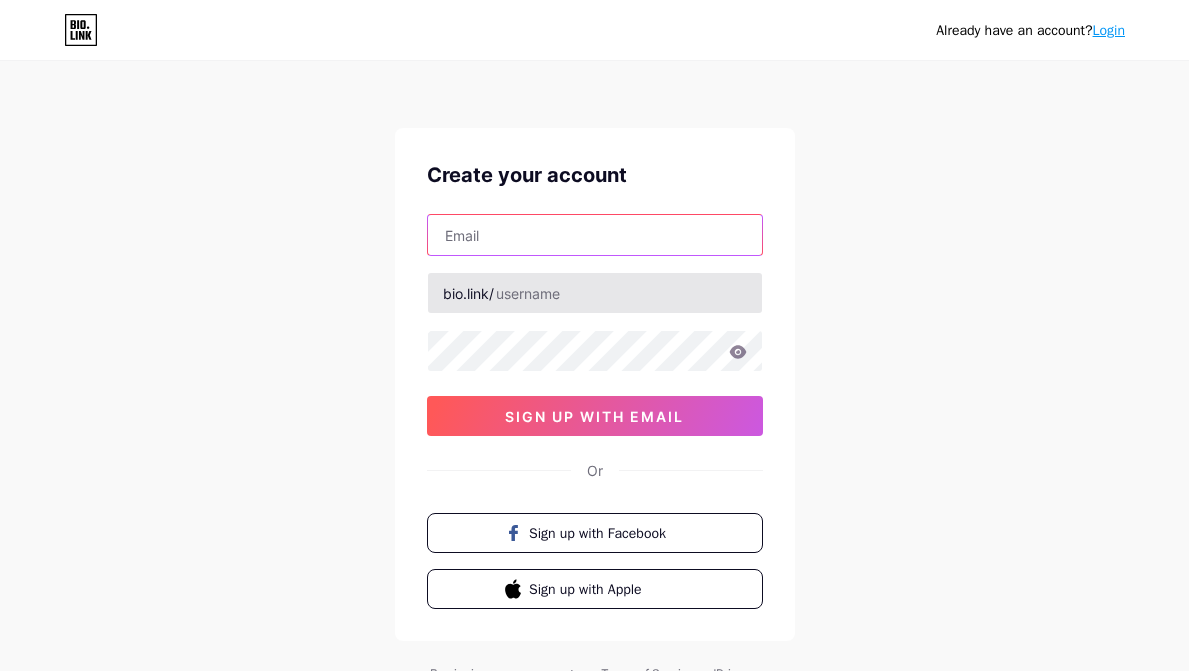 type on "luxury345a@gmail.com" 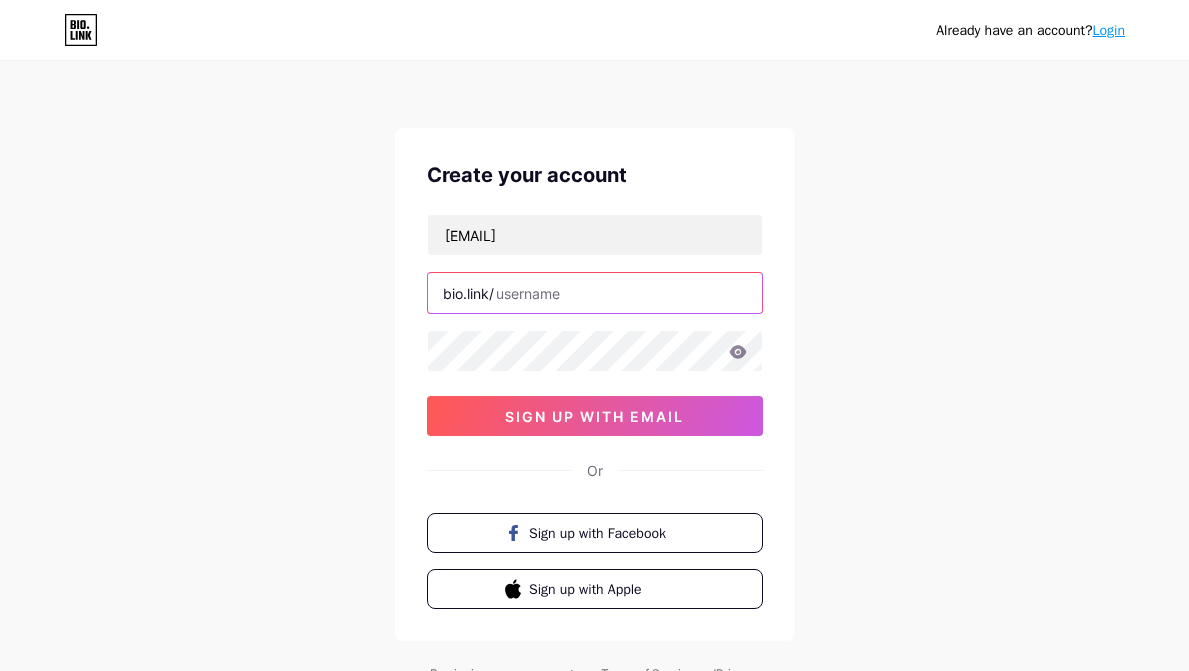 click at bounding box center (595, 293) 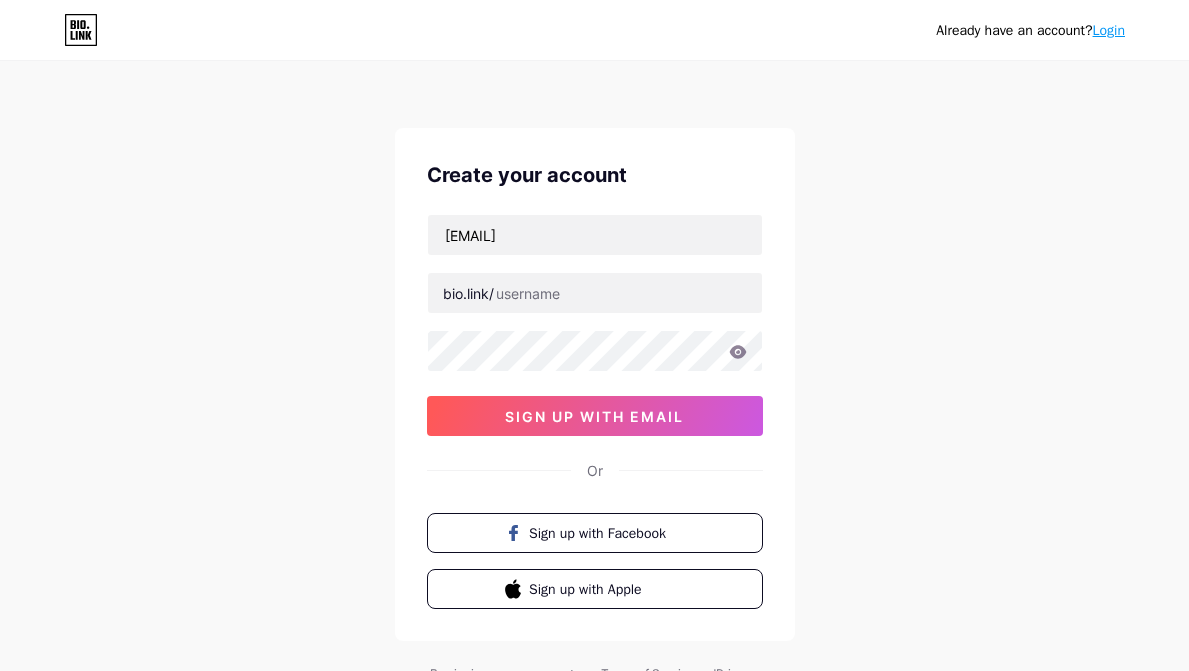 click on "bio.link/" at bounding box center (468, 293) 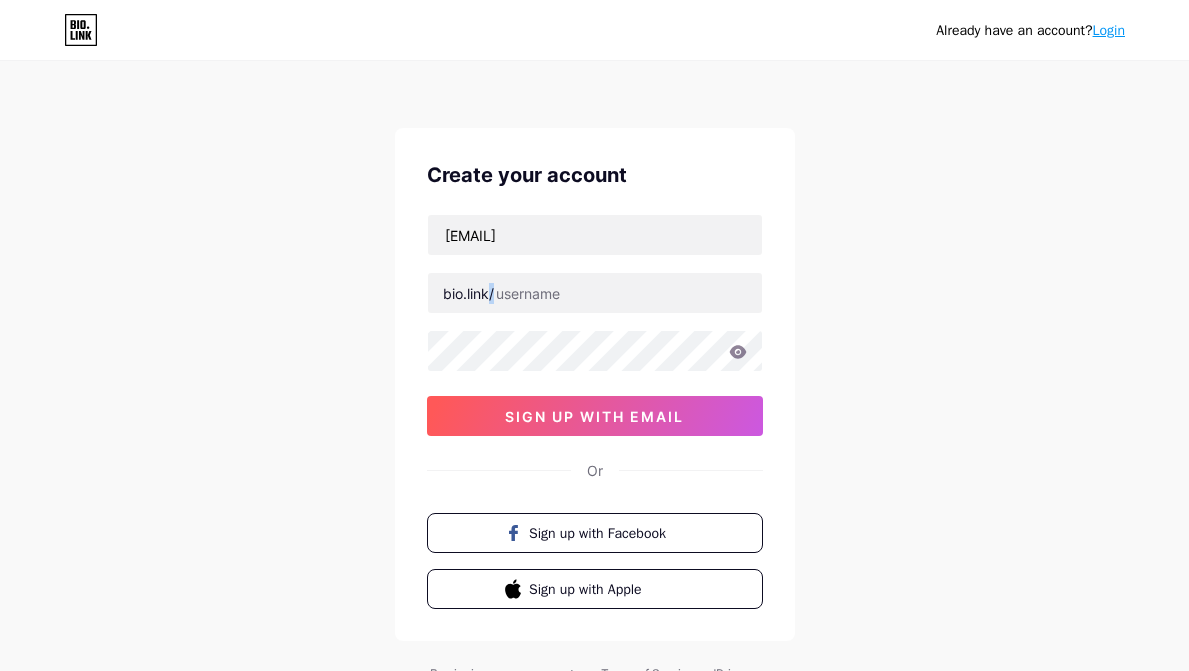 click on "bio.link/" at bounding box center [468, 293] 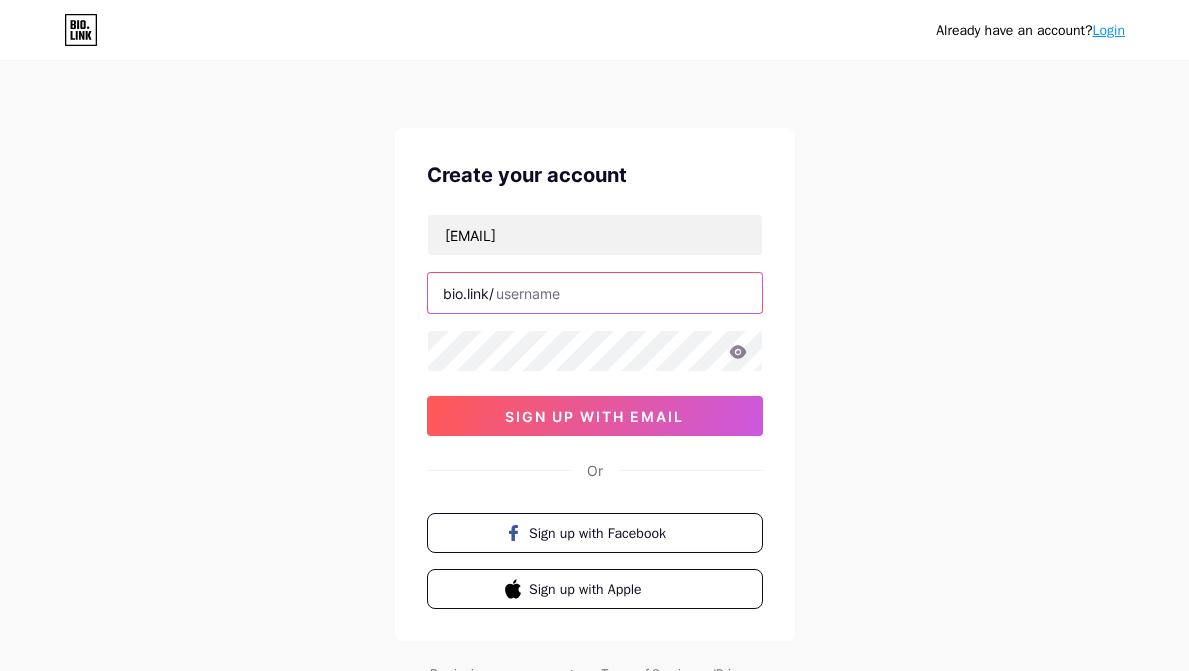 click at bounding box center [595, 293] 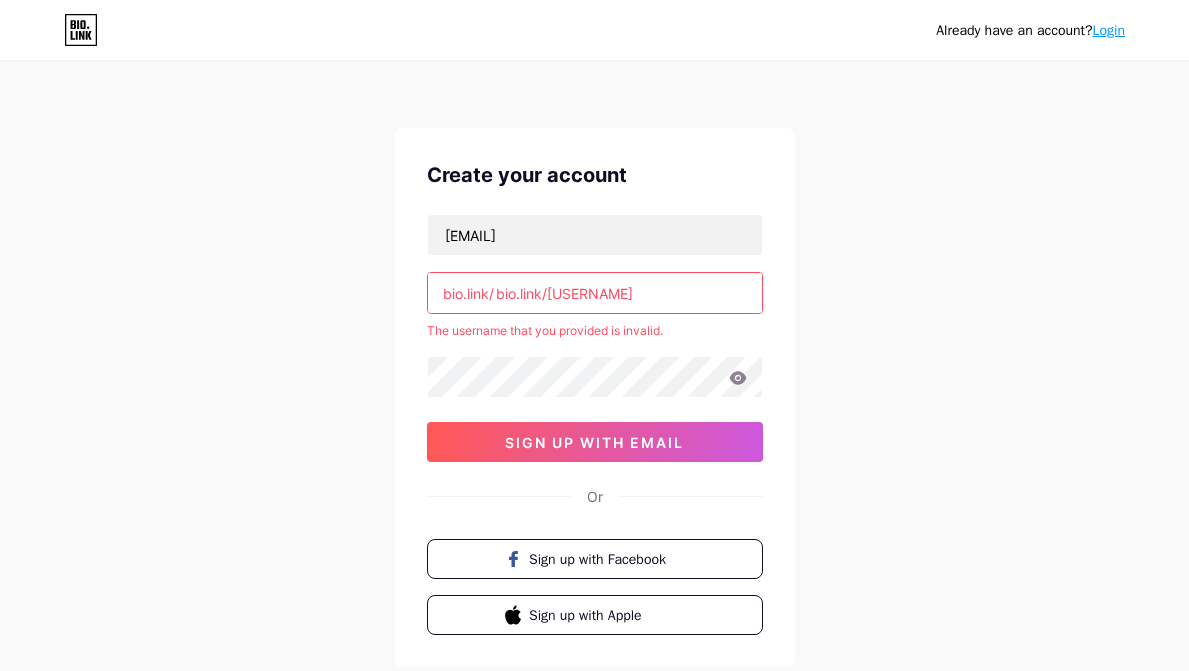 drag, startPoint x: 550, startPoint y: 295, endPoint x: 490, endPoint y: 300, distance: 60.207973 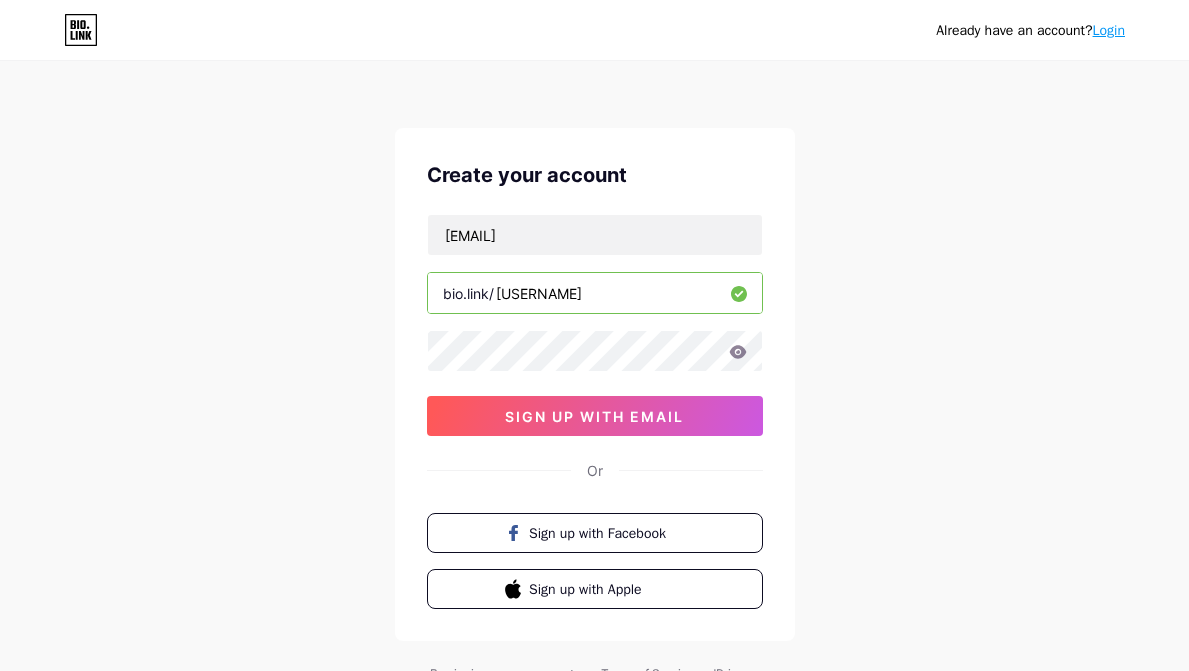 click on "bio.link/" at bounding box center (468, 293) 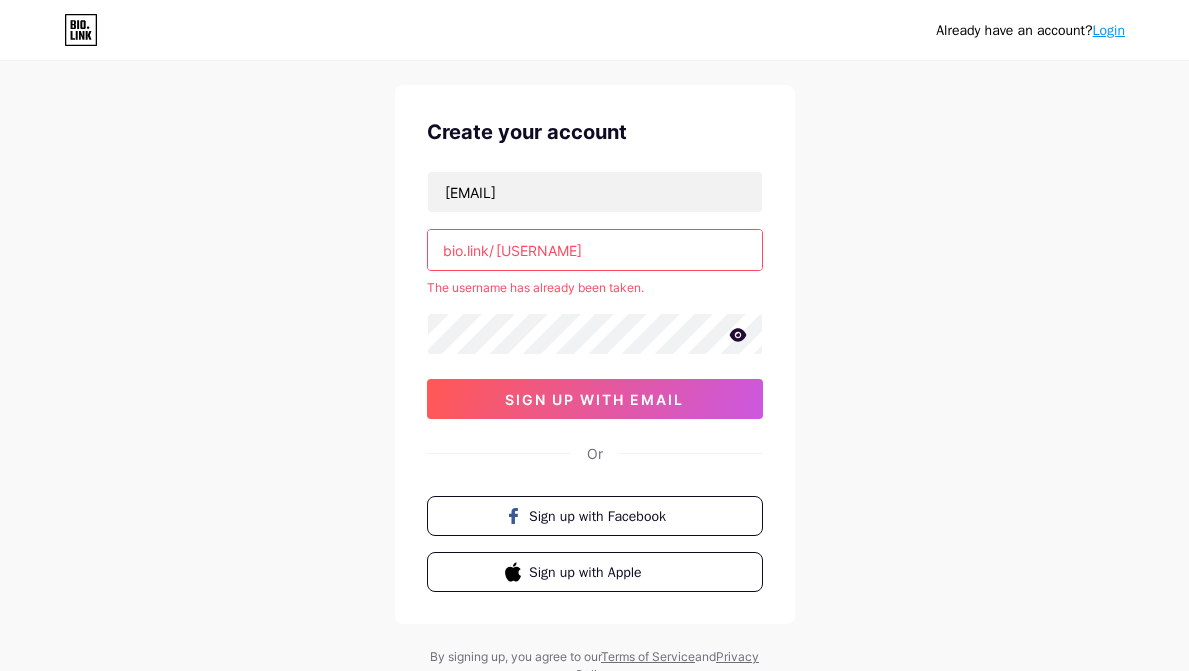 scroll, scrollTop: 0, scrollLeft: 0, axis: both 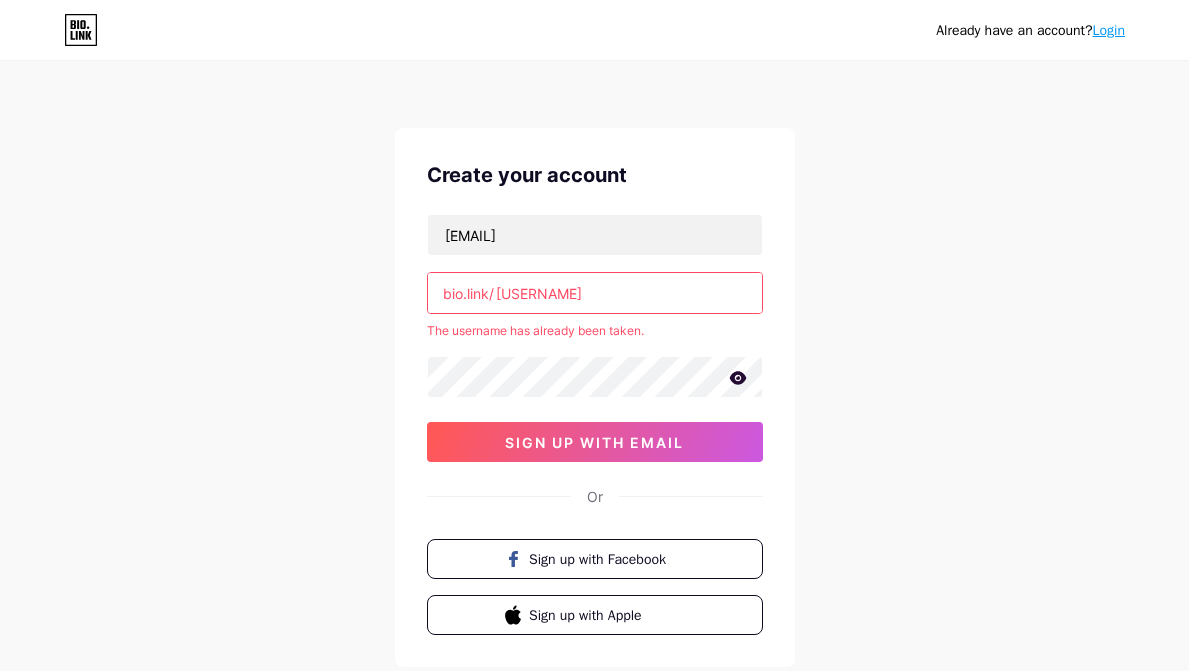 type on "luxury345" 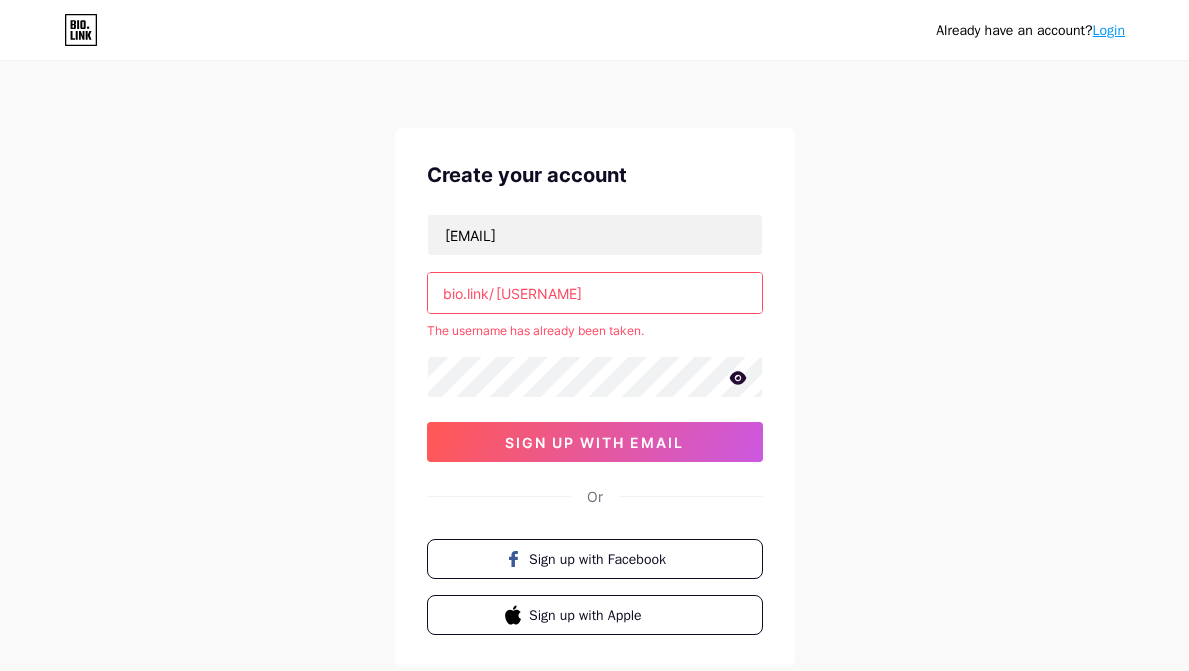 click on "Login" at bounding box center [1109, 30] 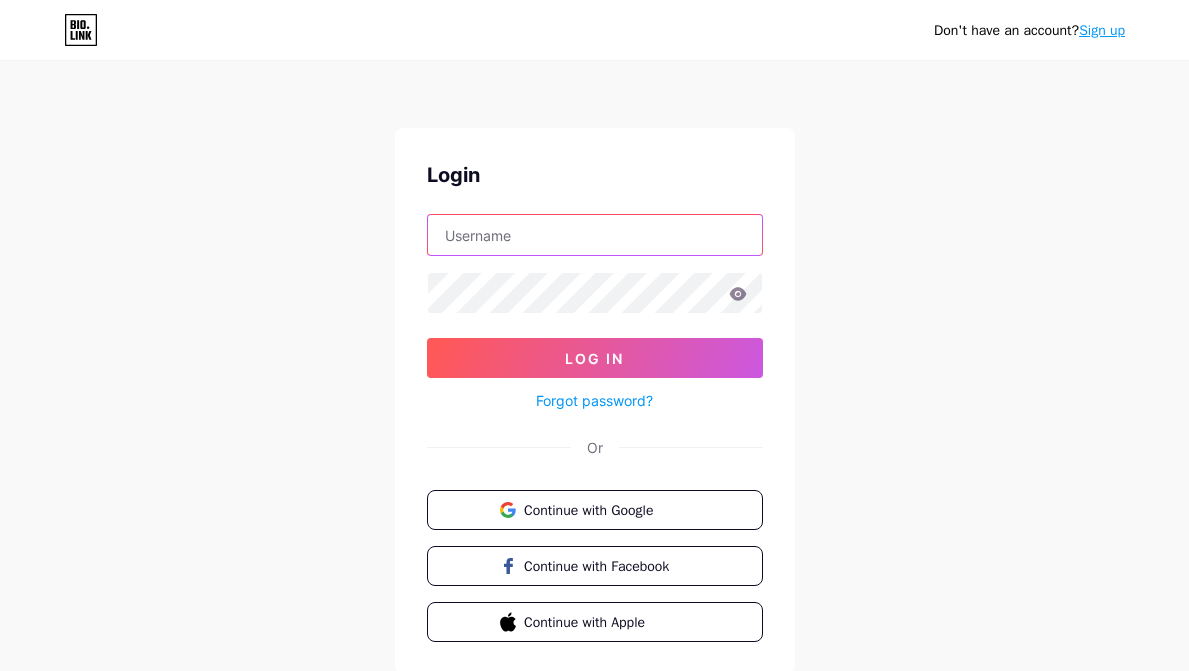 type on "luxury345a@gmail.com" 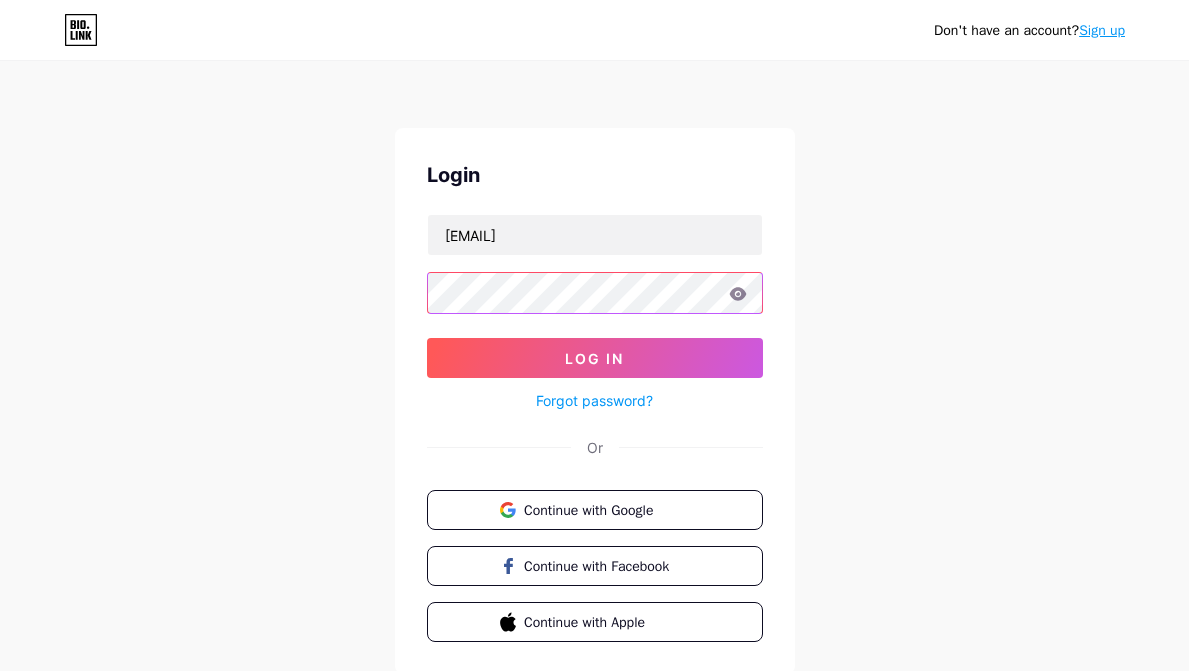 click on "Login     luxury345a@gmail.com               Log In
Forgot password?
Or       Continue with Google     Continue with Facebook
Continue with Apple" at bounding box center [595, 401] 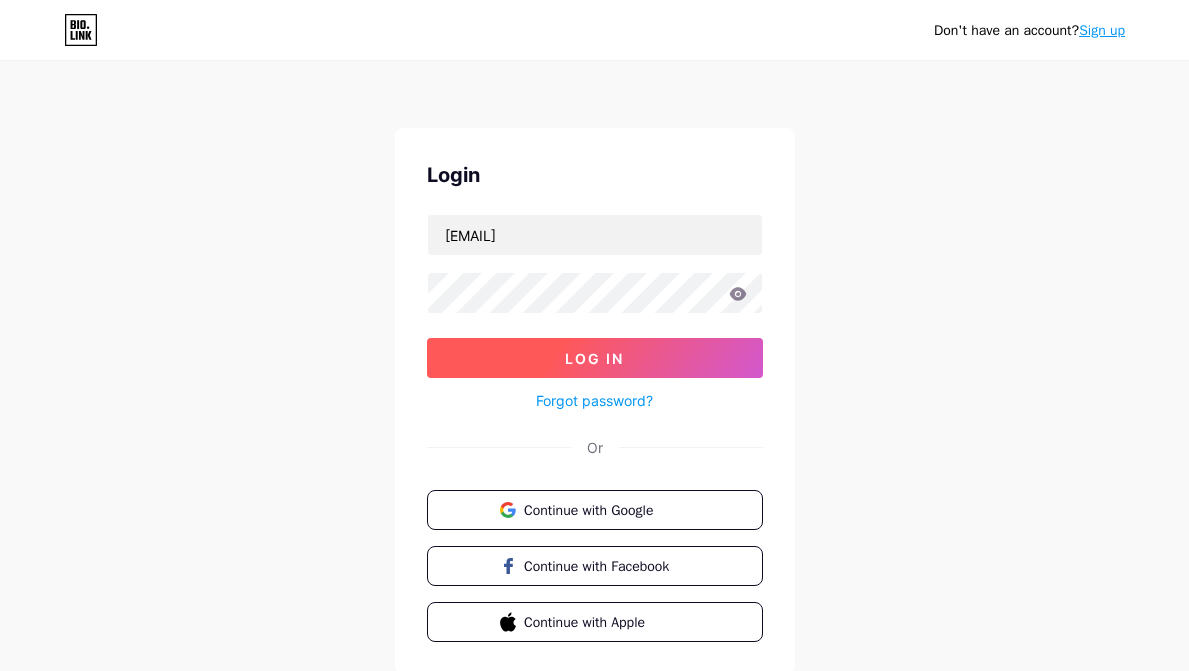 click on "Log In" at bounding box center (595, 358) 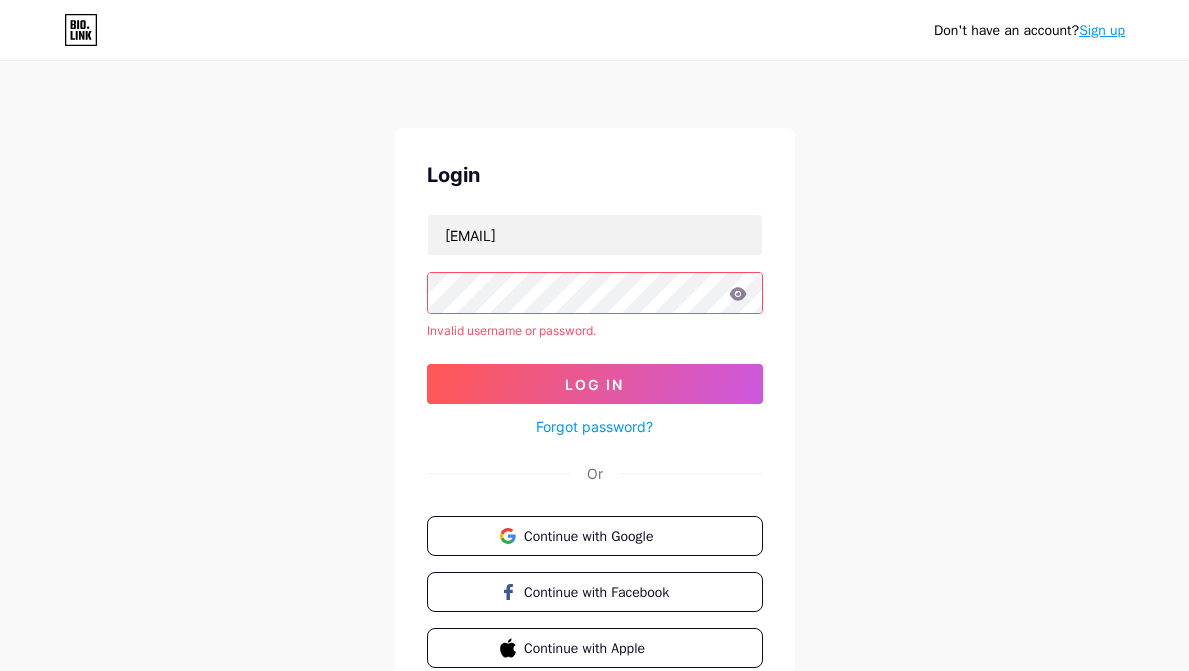 click on "luxury345a@gmail.com           Invalid username or password.     Log In
Forgot password?" at bounding box center (595, 326) 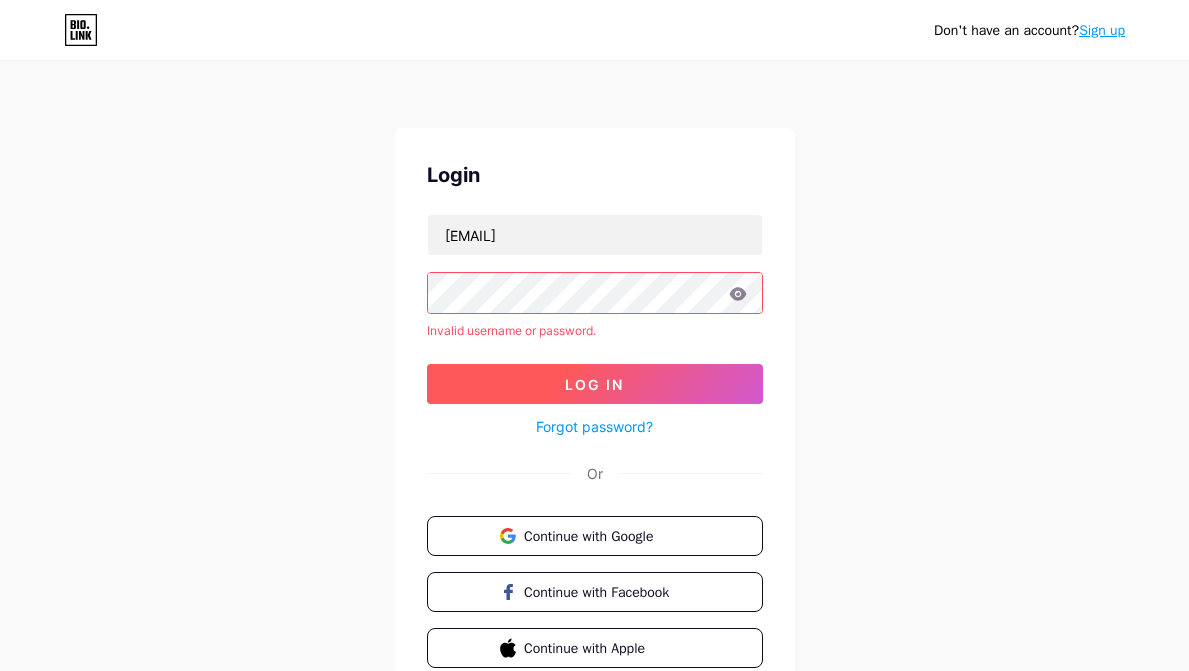click on "Log In" at bounding box center (594, 384) 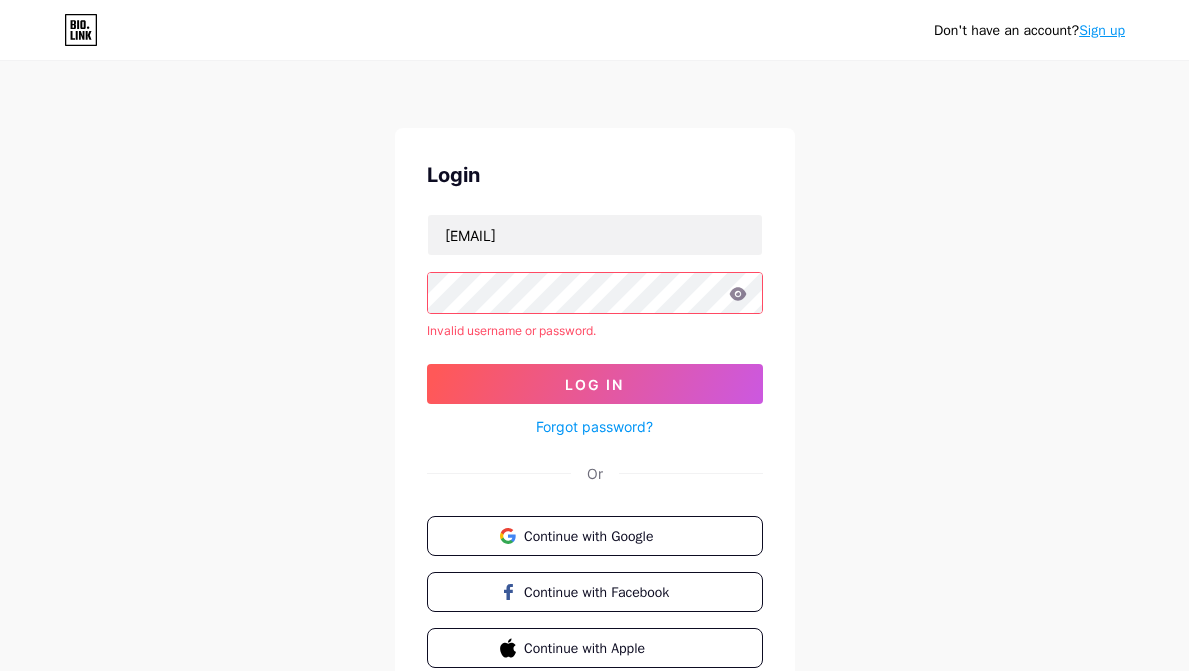 click on "Don't have an account?  Sign up   Login     luxury345a@gmail.com           Invalid username or password.     Log In
Forgot password?
Or       Continue with Google     Continue with Facebook
Continue with Apple" at bounding box center (594, 382) 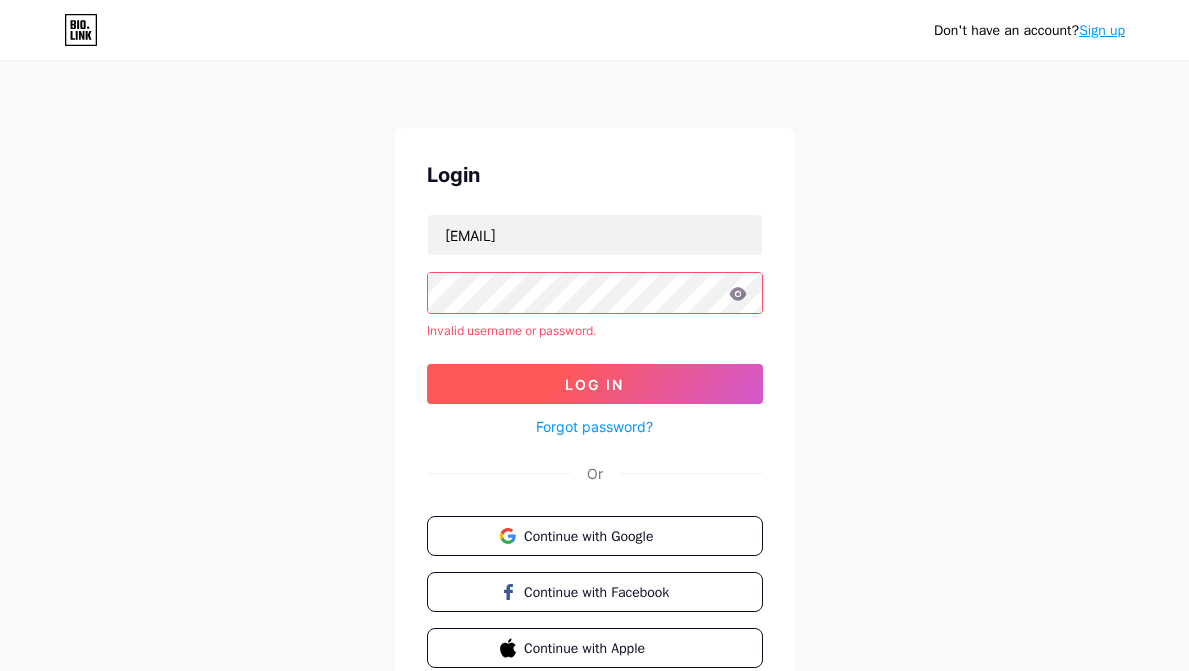 click on "Log In" at bounding box center [595, 384] 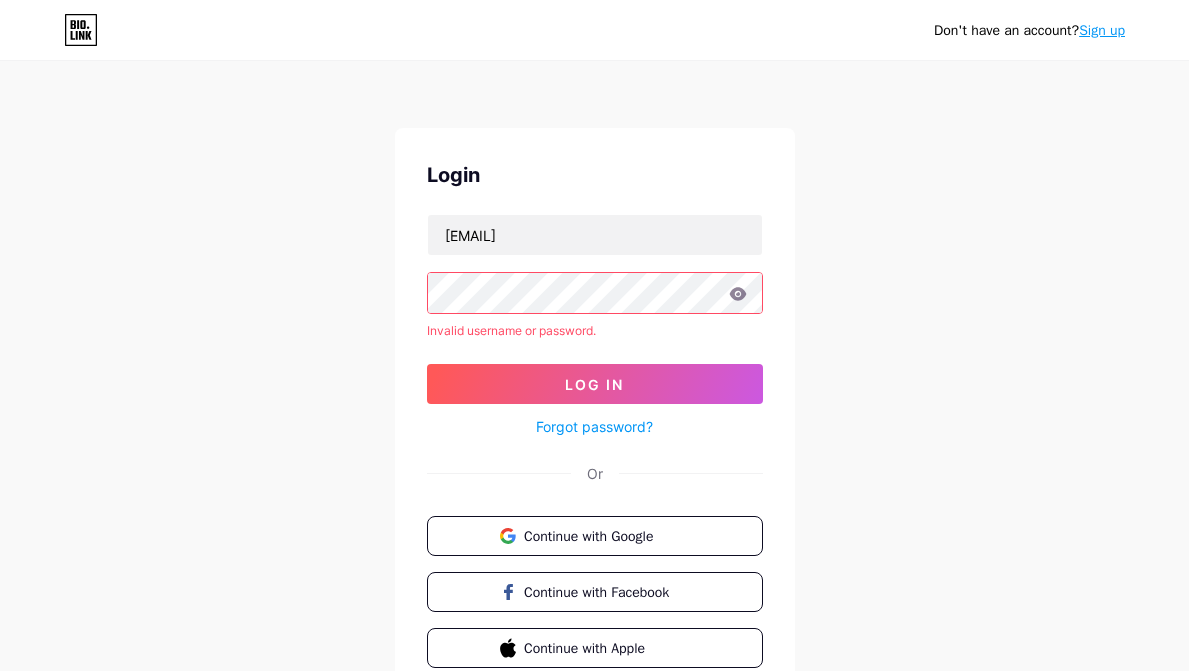 click on "Don't have an account?  Sign up   Login     luxury345a@gmail.com           Invalid username or password.     Log In
Forgot password?
Or       Continue with Google     Continue with Facebook
Continue with Apple" at bounding box center (594, 382) 